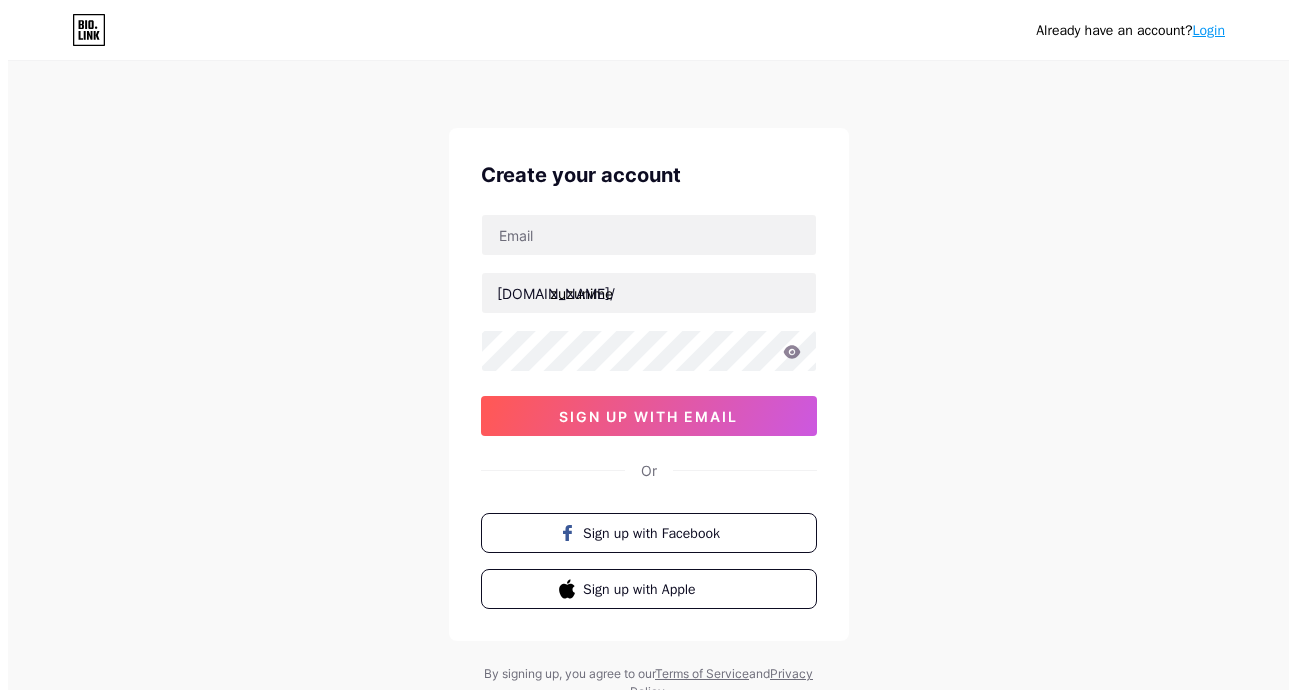 scroll, scrollTop: 0, scrollLeft: 0, axis: both 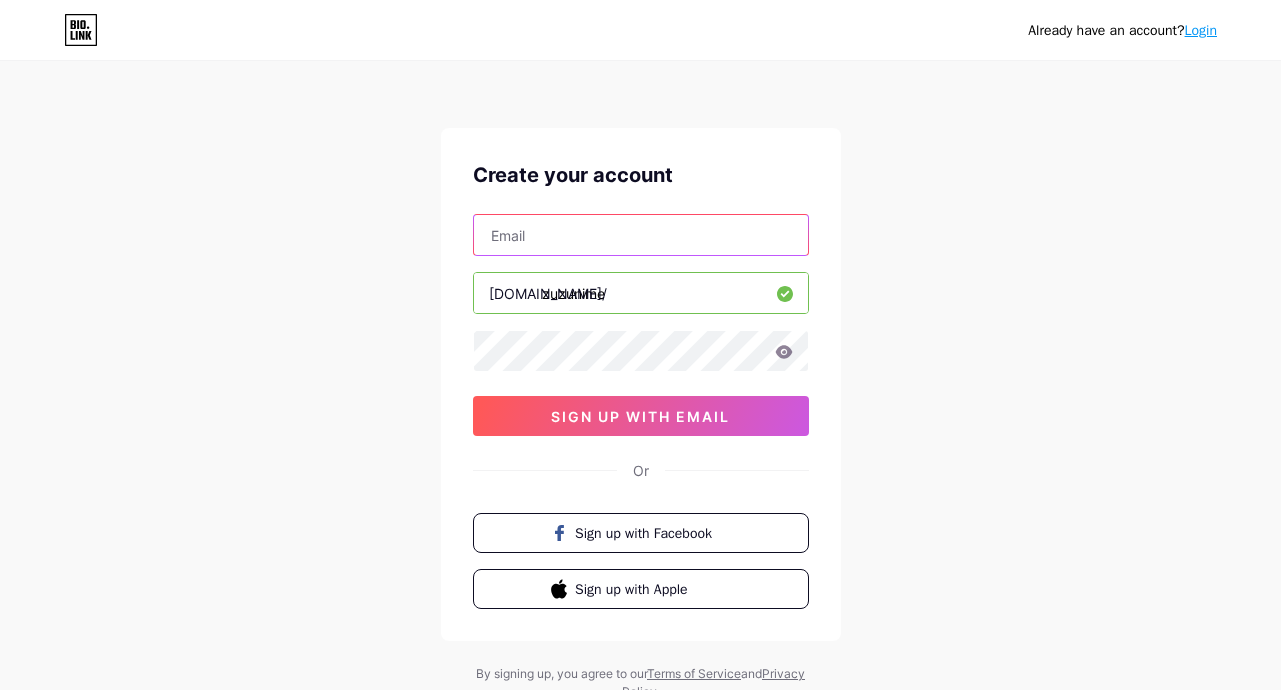 click at bounding box center (641, 235) 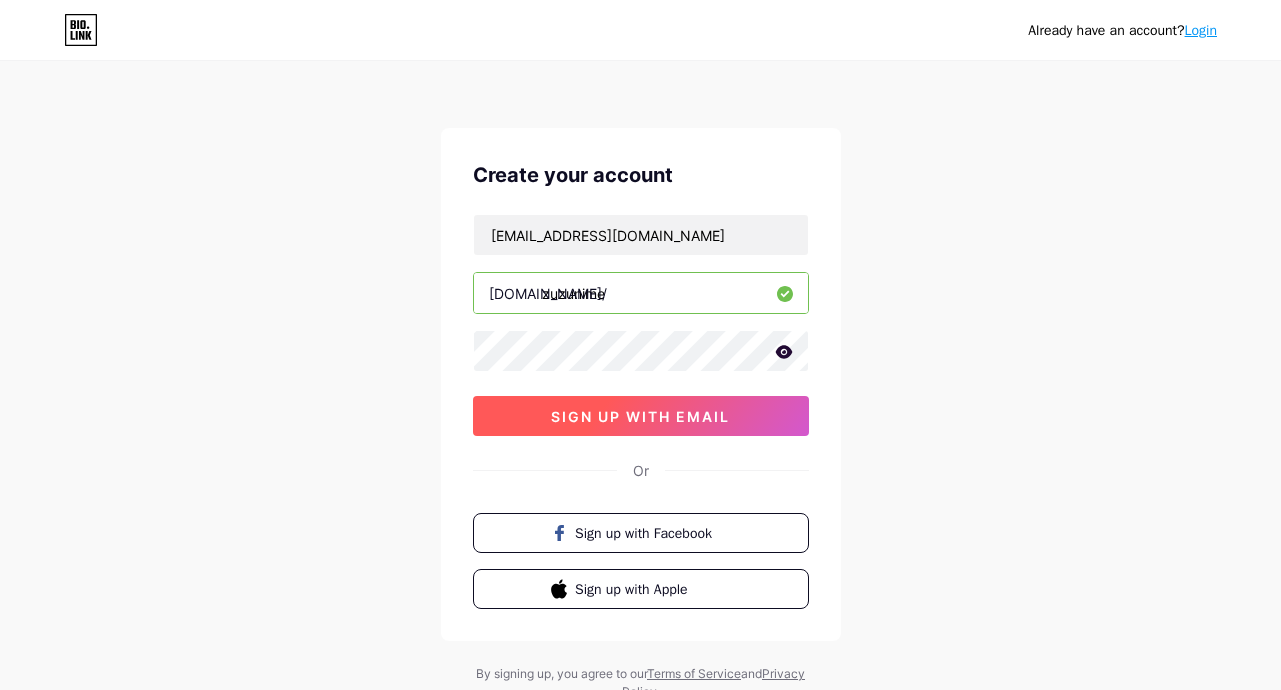 click on "sign up with email" at bounding box center [641, 416] 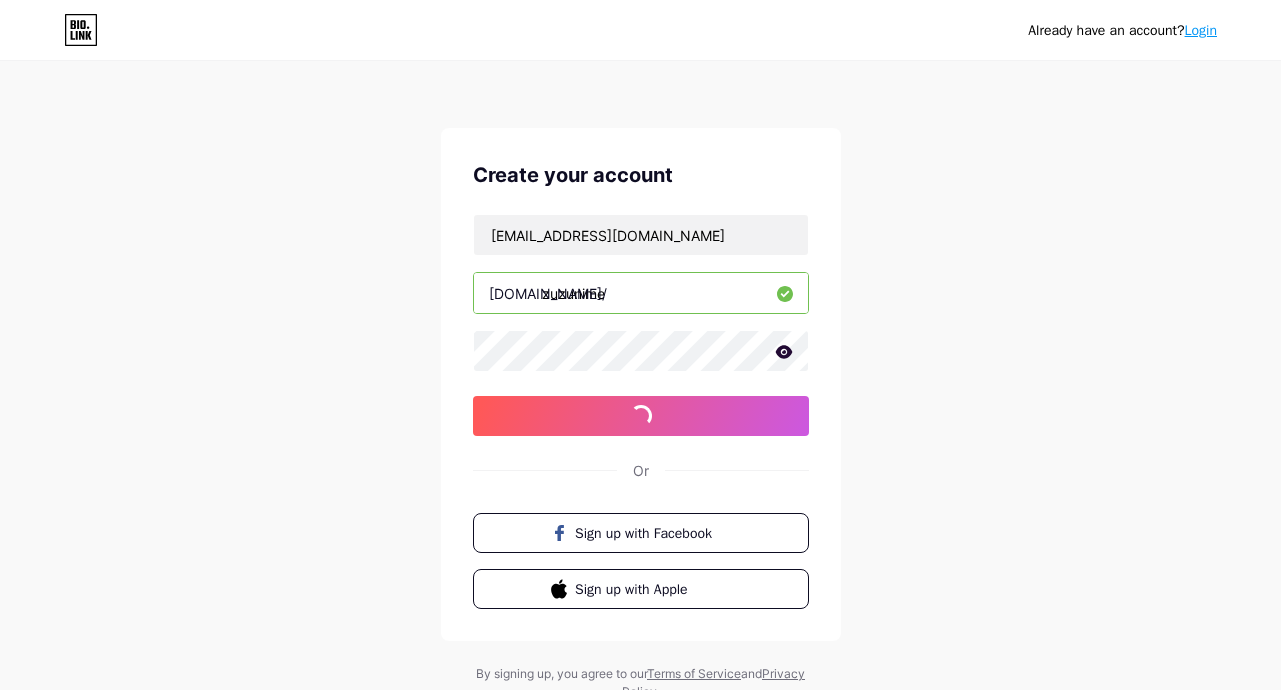 click 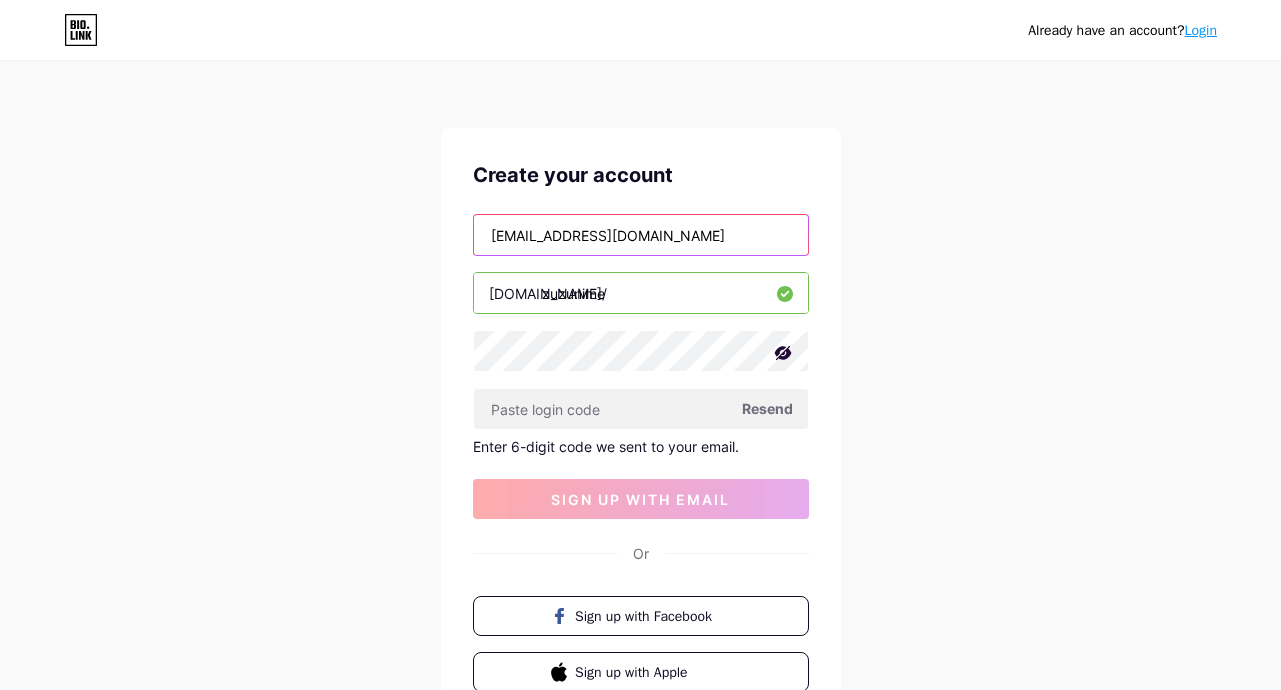 drag, startPoint x: 719, startPoint y: 238, endPoint x: 204, endPoint y: 255, distance: 515.2805 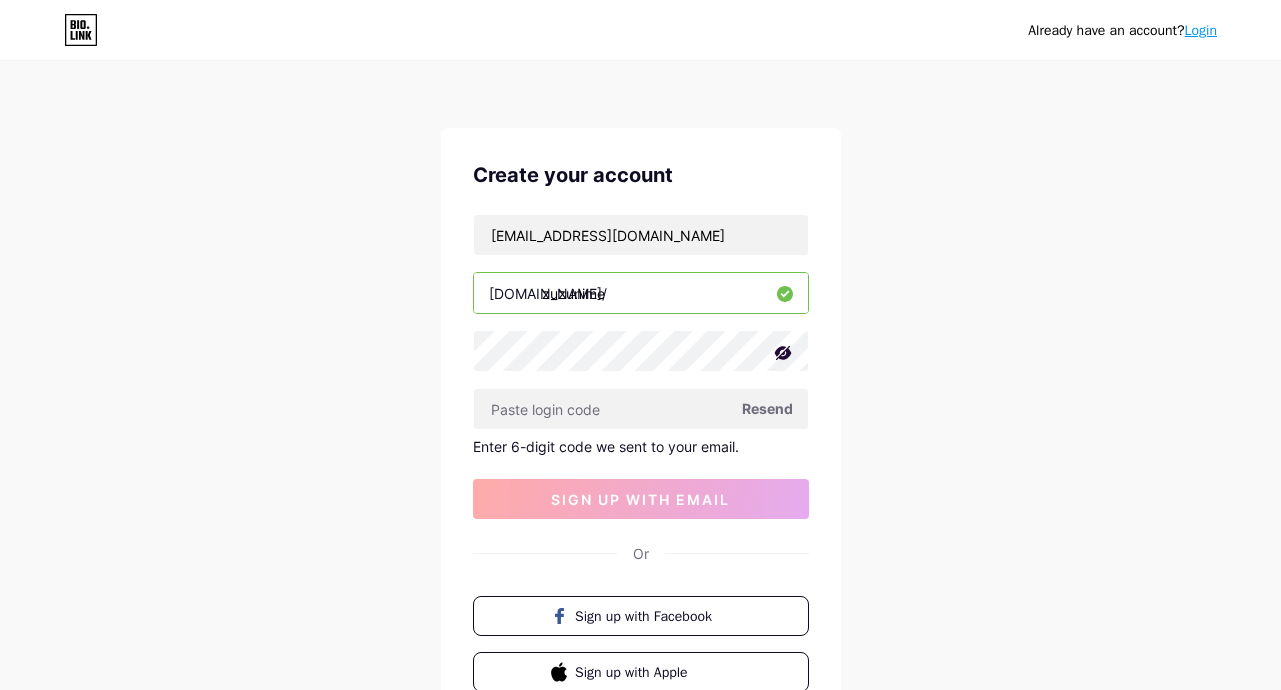 click on "Resend" at bounding box center (767, 408) 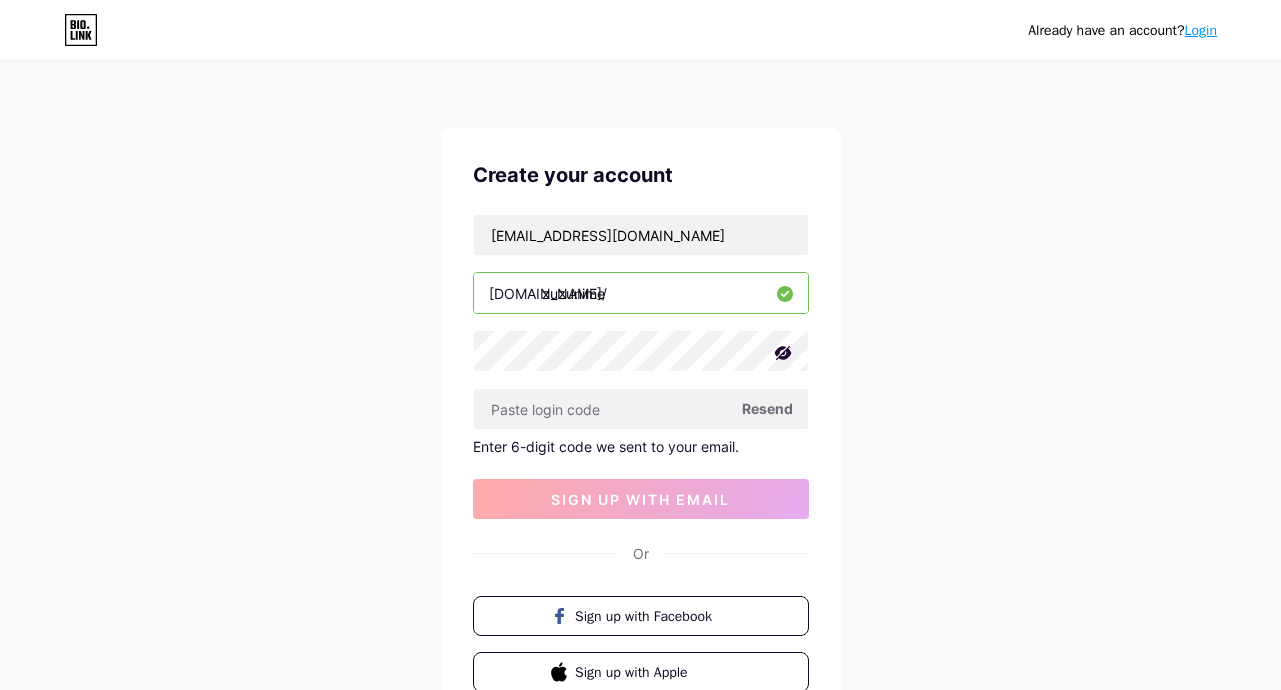 click on "Resend" at bounding box center (767, 408) 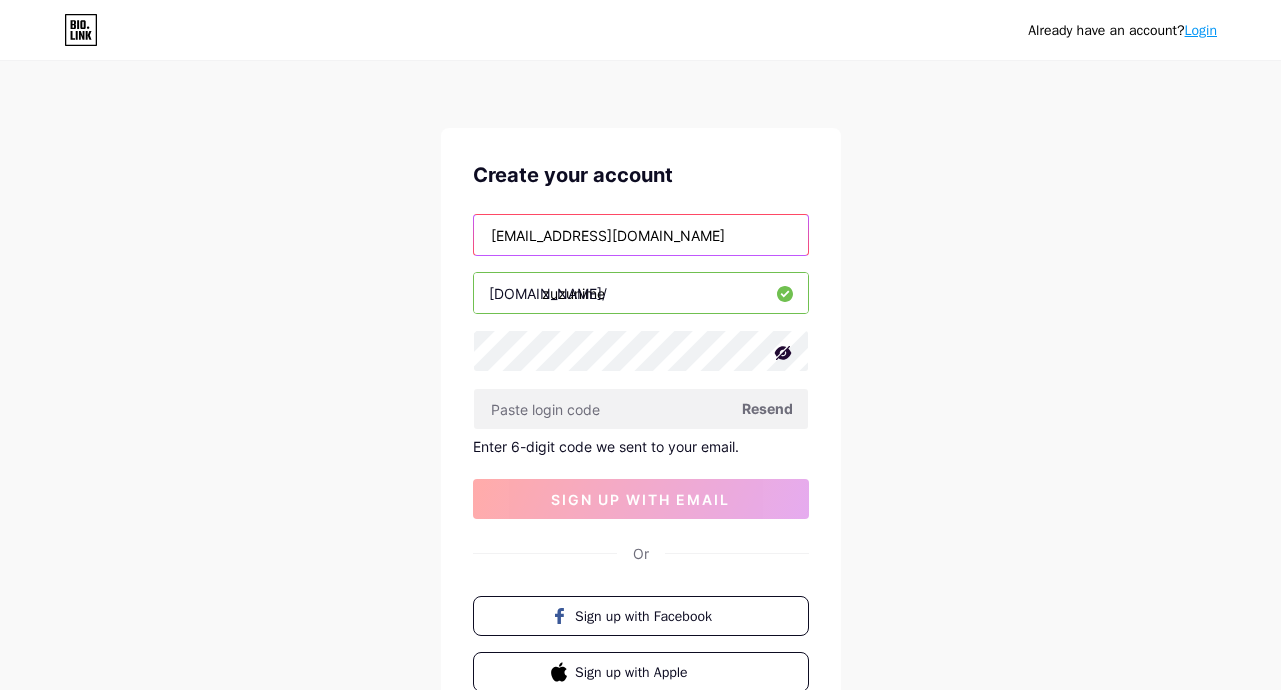 drag, startPoint x: 721, startPoint y: 242, endPoint x: 114, endPoint y: 238, distance: 607.0132 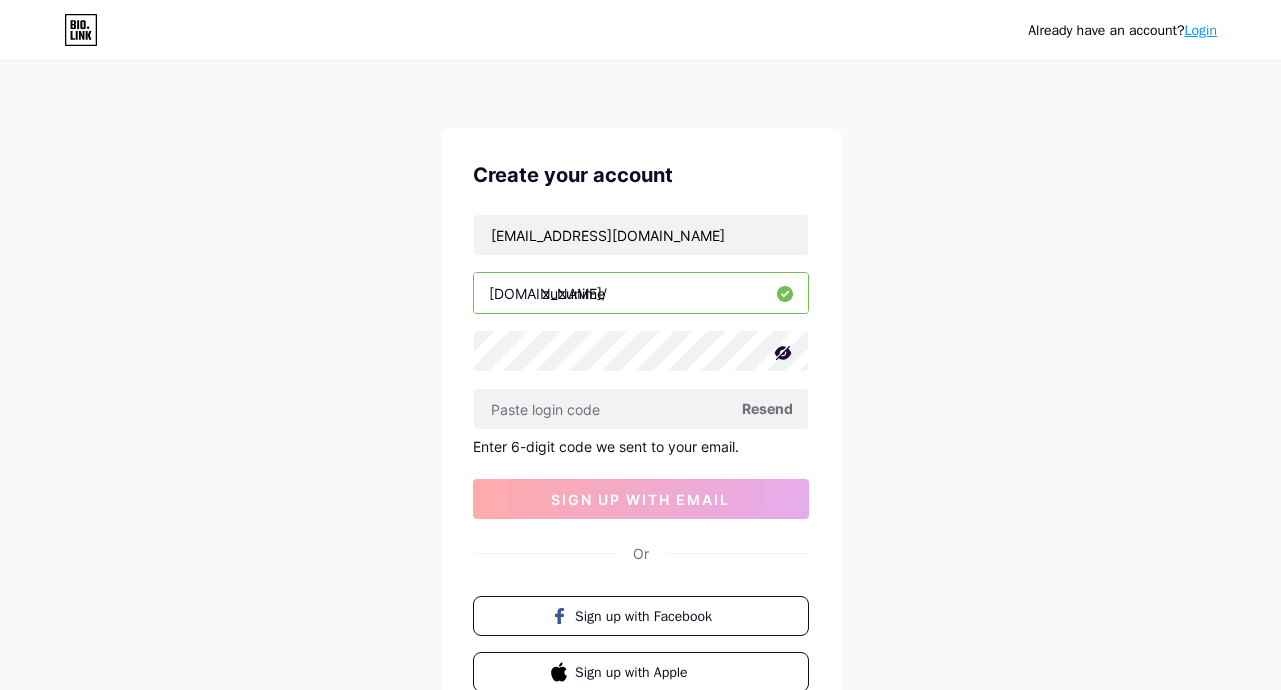 click on "Resend" at bounding box center [767, 408] 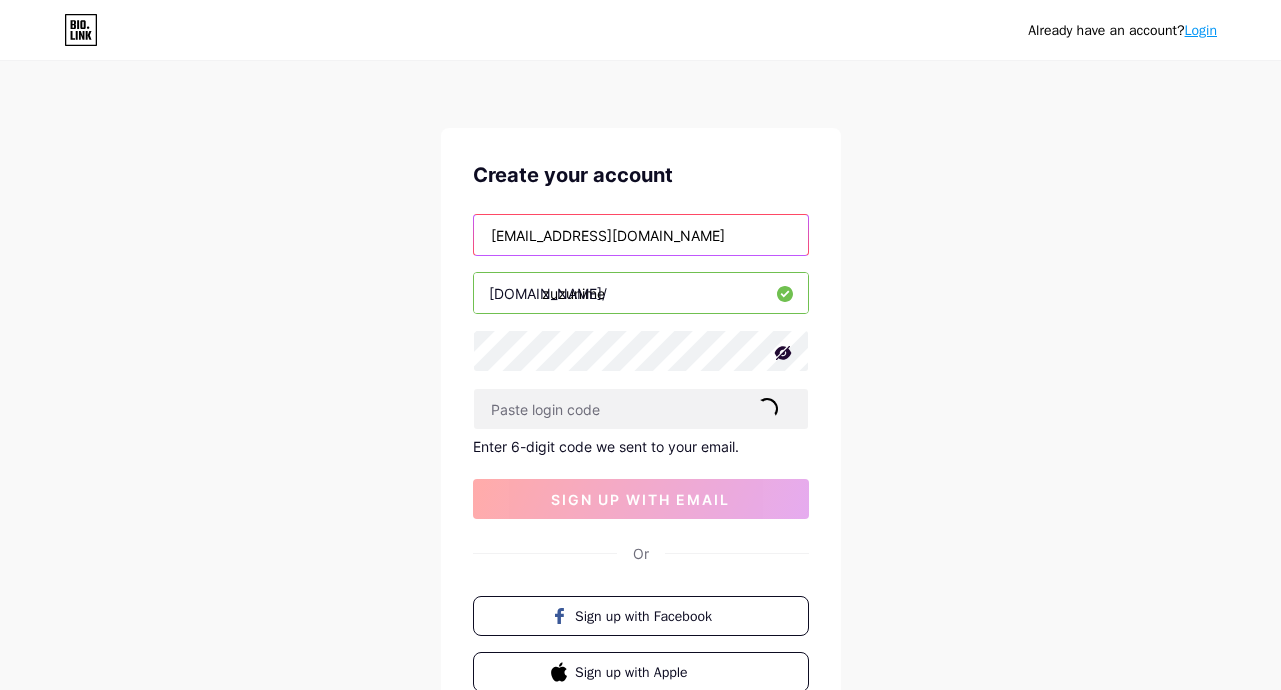 drag, startPoint x: 718, startPoint y: 243, endPoint x: 230, endPoint y: 242, distance: 488.00104 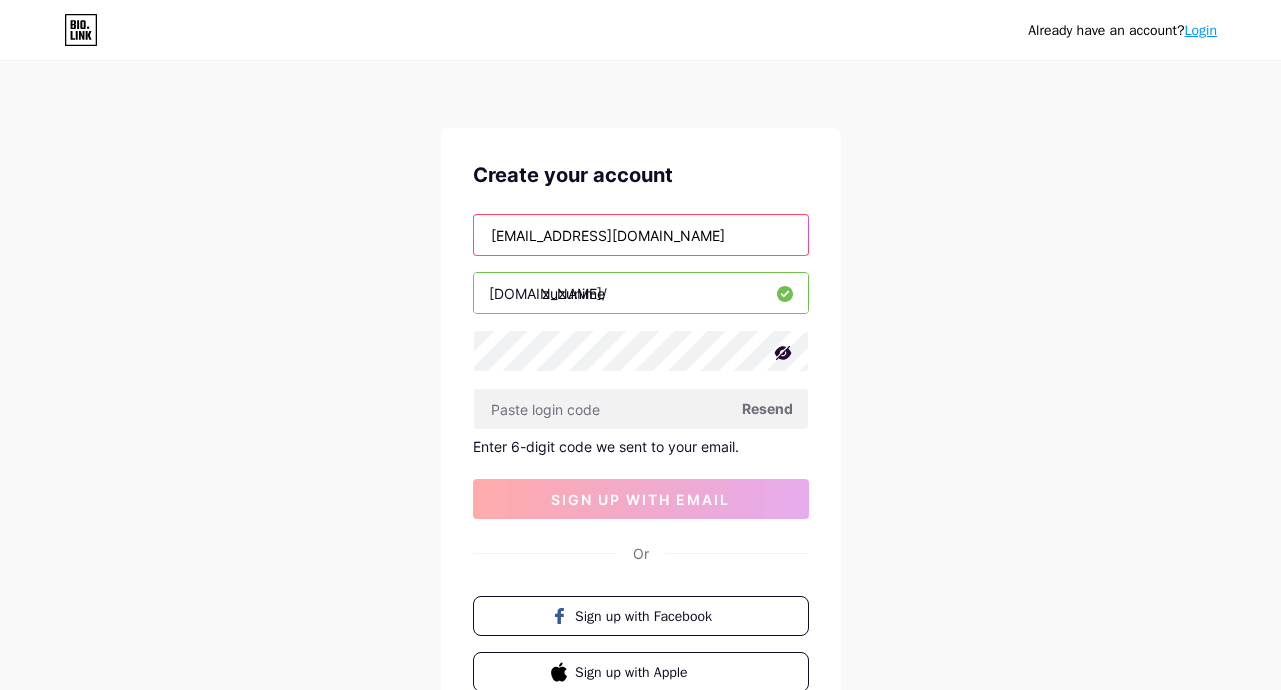 drag, startPoint x: 697, startPoint y: 235, endPoint x: 237, endPoint y: 236, distance: 460.0011 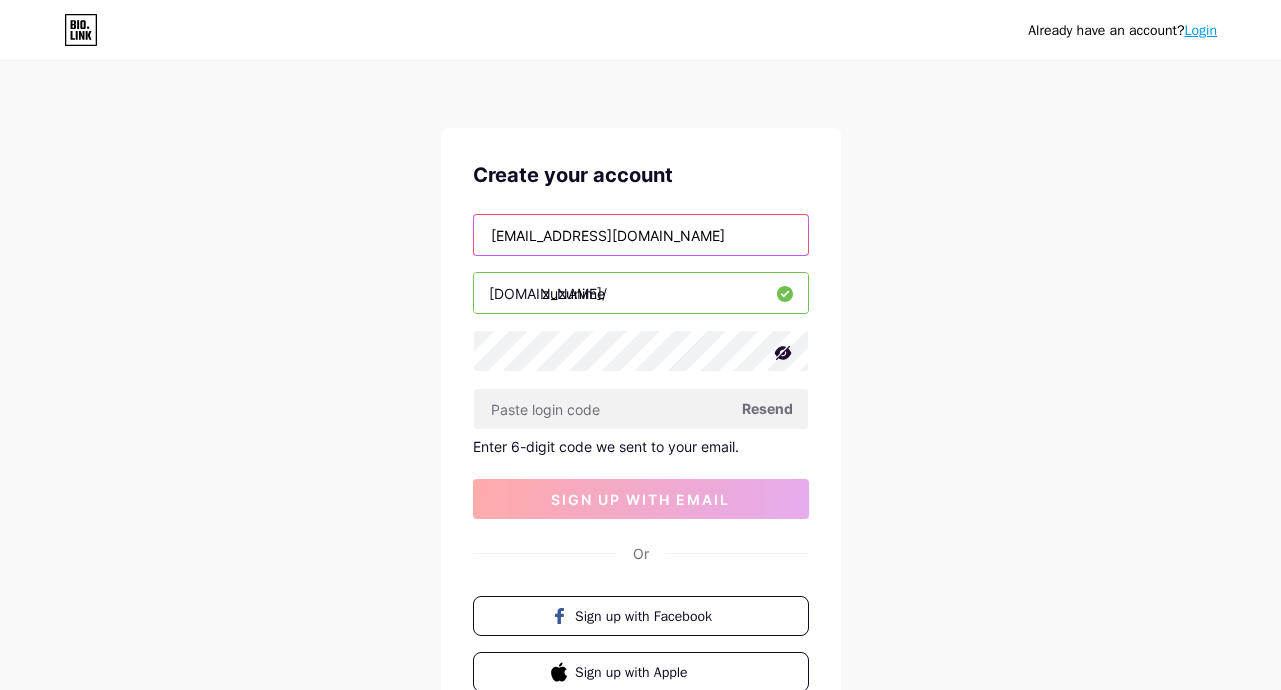 click on "Already have an account?  Login   Create your account     [EMAIL_ADDRESS][DOMAIN_NAME]     [DOMAIN_NAME]/   zuzunime                 Resend     Enter 6-digit code we sent to your email.         sign up with email         Or       Sign up with Facebook
Sign up with Apple
By signing up, you agree to our  Terms of Service  and  Privacy Policy ." at bounding box center [640, 424] 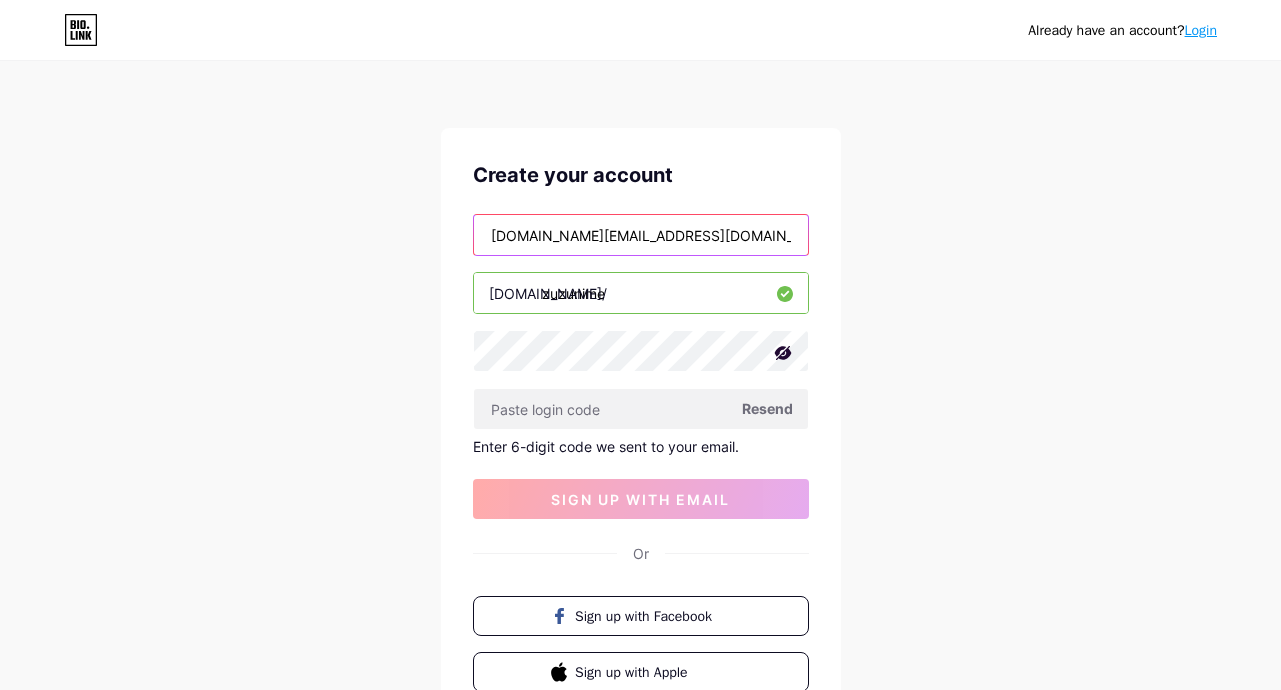 type on "[DOMAIN_NAME][EMAIL_ADDRESS][DOMAIN_NAME]" 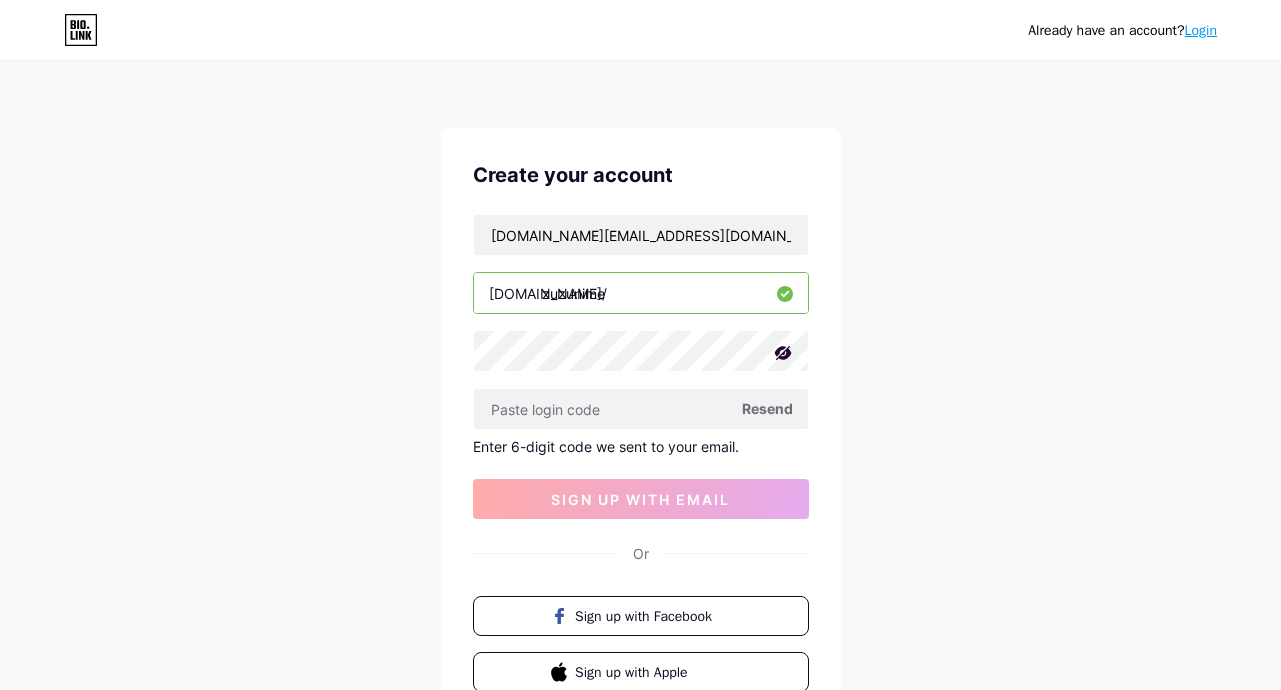 click on "Already have an account?  Login   Create your account     [DOMAIN_NAME][EMAIL_ADDRESS][DOMAIN_NAME]     [DOMAIN_NAME]/   zuzunime                 Resend     Enter 6-digit code we sent to your email.         sign up with email         Or       Sign up with Facebook
Sign up with Apple
By signing up, you agree to our  Terms of Service  and  Privacy Policy ." at bounding box center [640, 424] 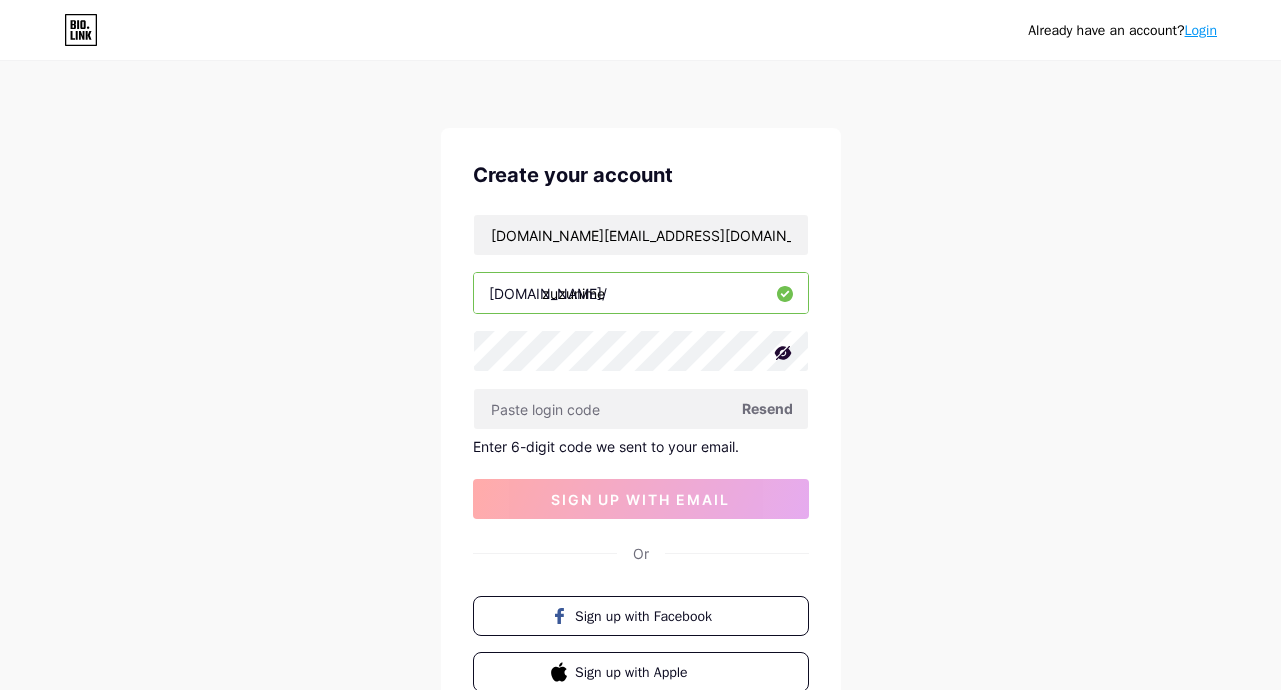 click on "Resend" at bounding box center (767, 408) 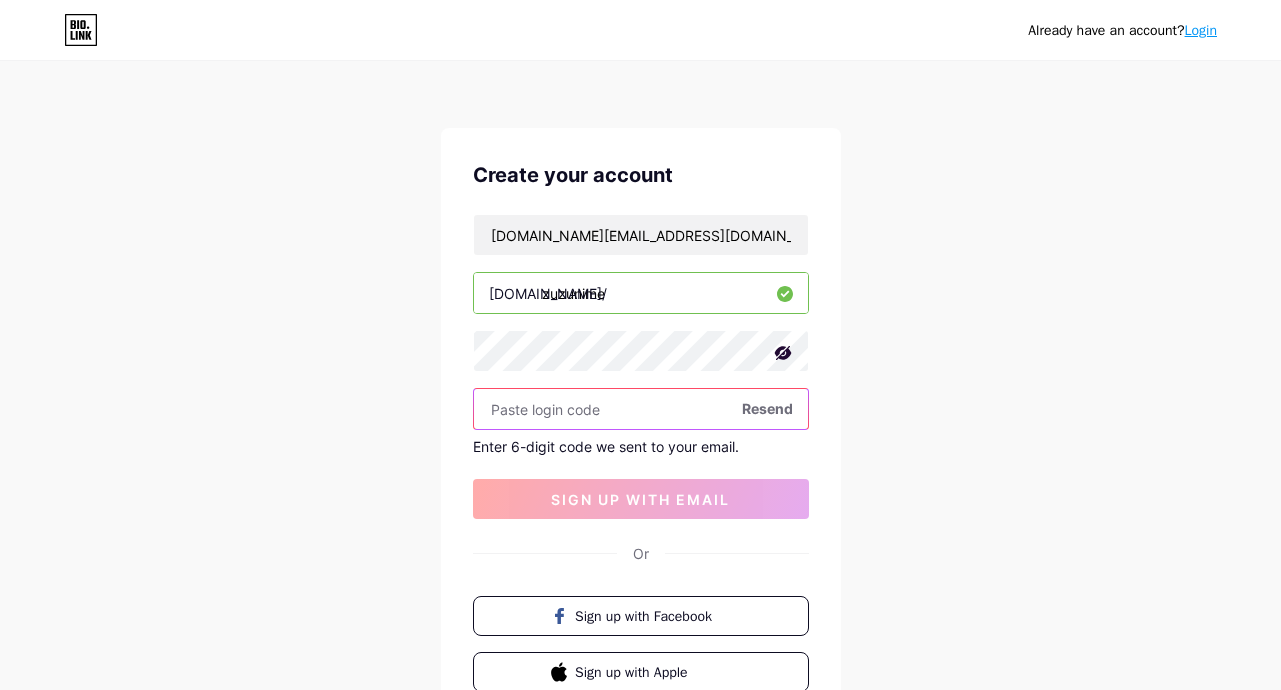 click at bounding box center [641, 409] 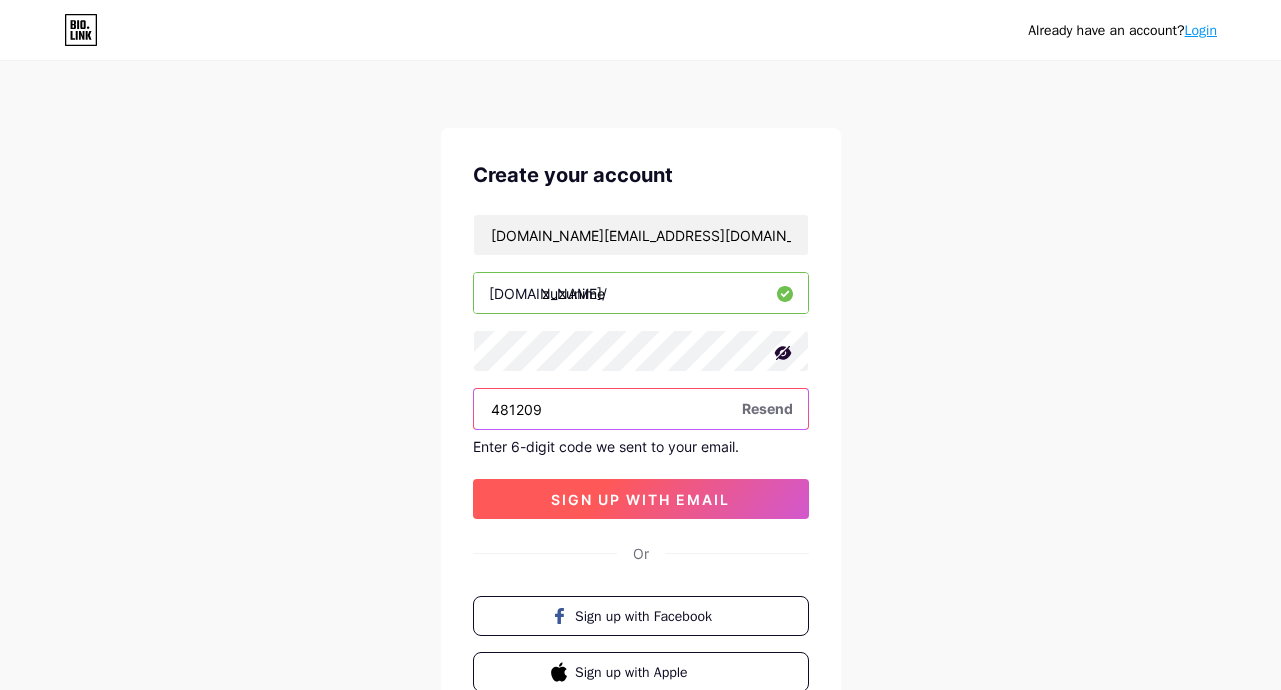 type on "481209" 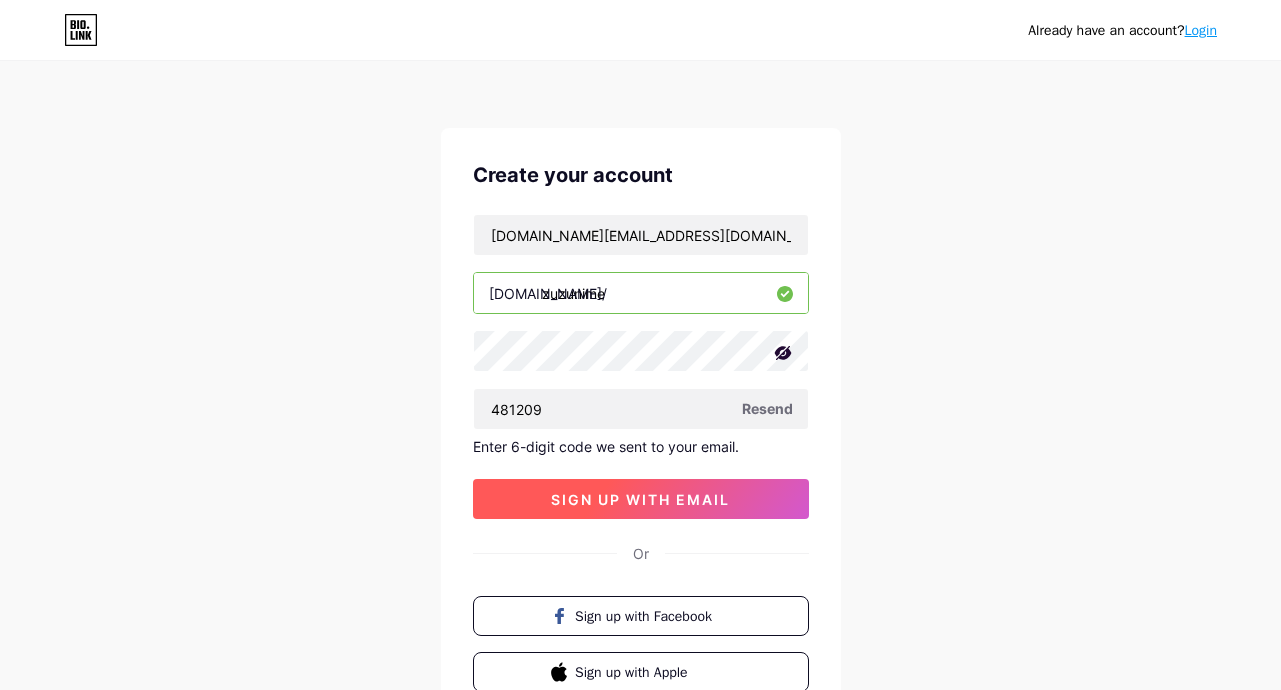 click on "sign up with email" at bounding box center (640, 499) 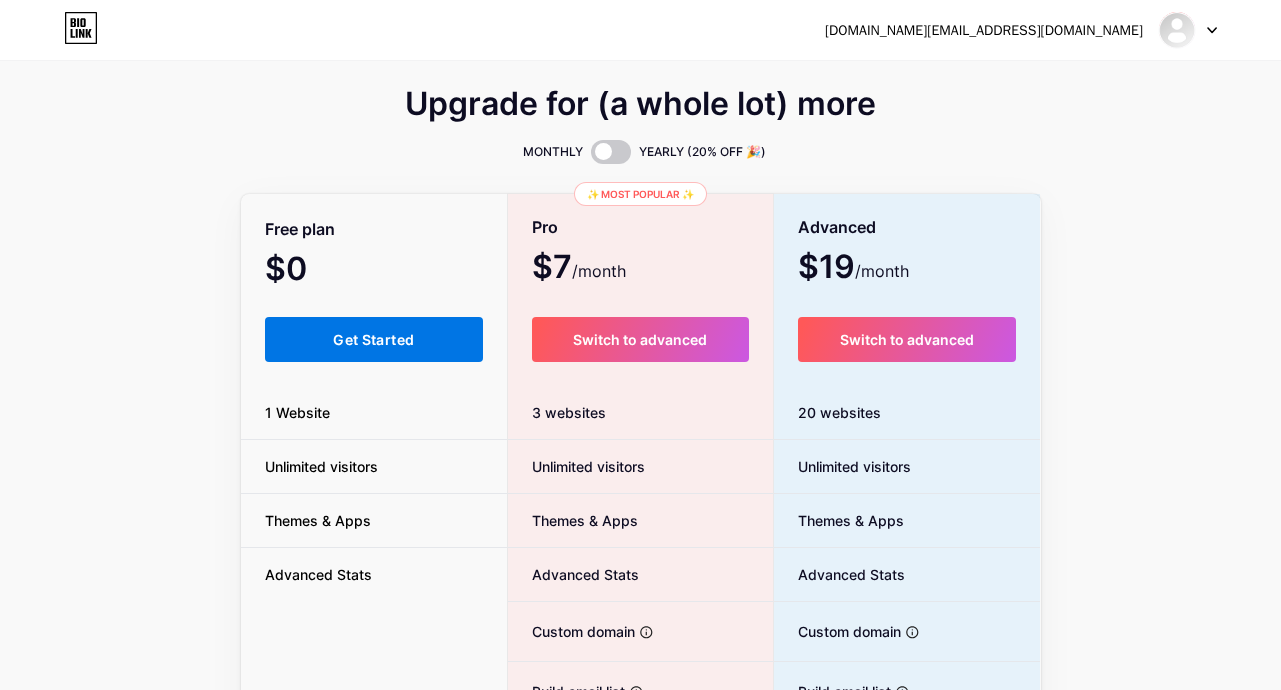 click on "Get Started" at bounding box center [374, 339] 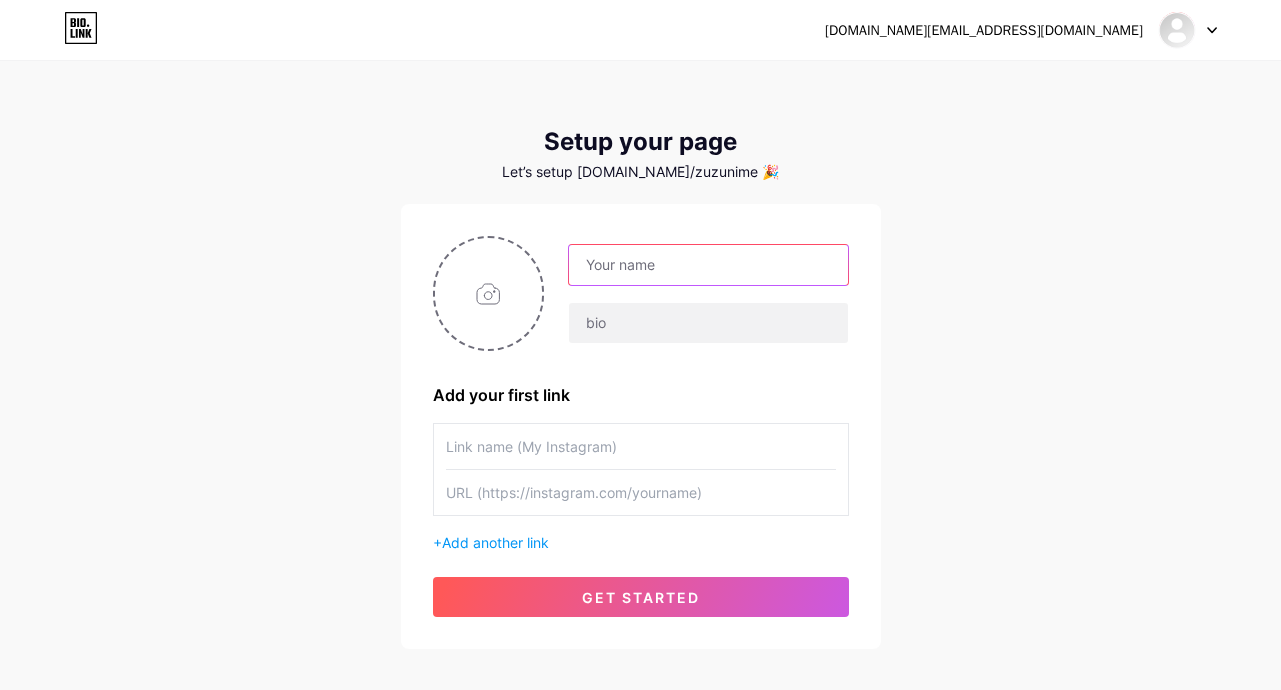 click at bounding box center (708, 265) 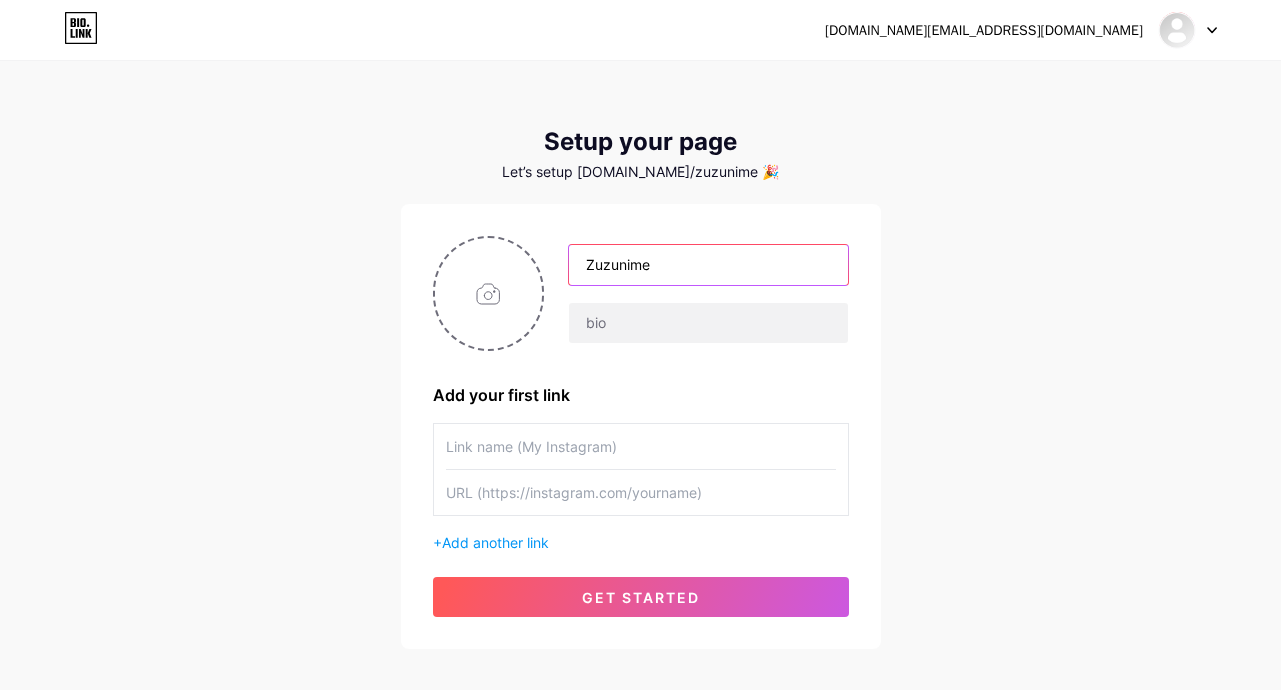 type on "Zuzunime" 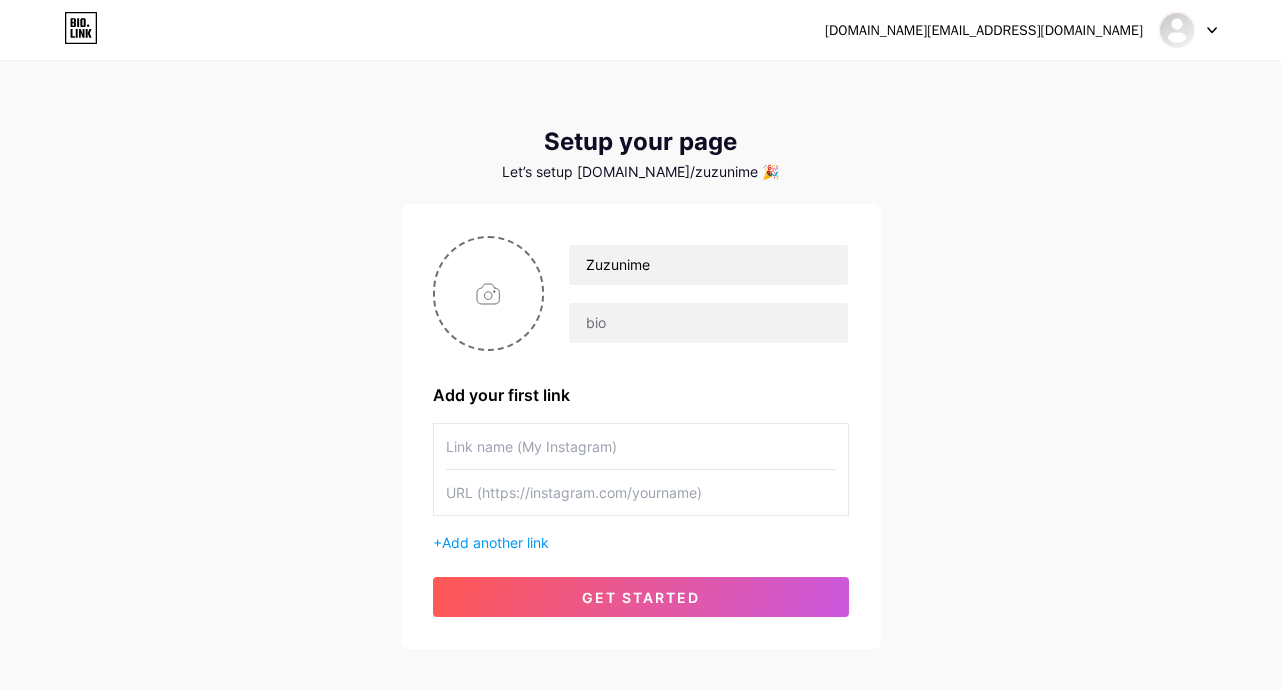 click at bounding box center [641, 446] 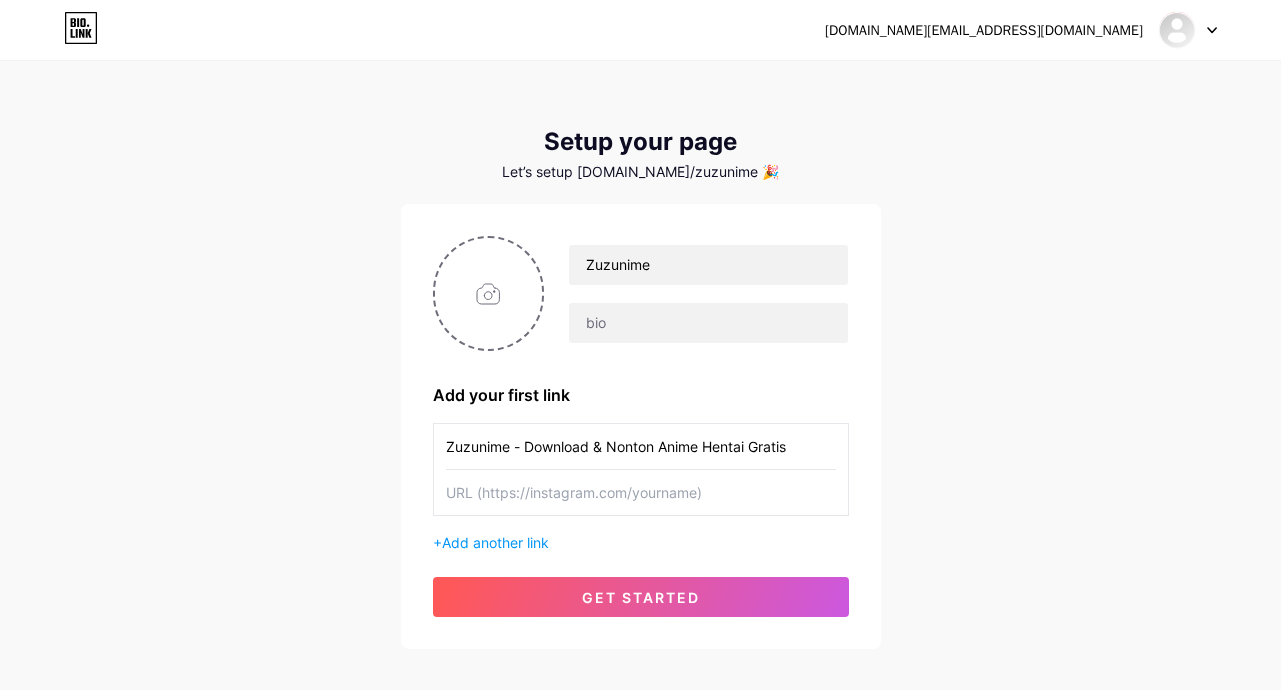 type on "Zuzunime - Download & Nonton Anime Hentai Gratis" 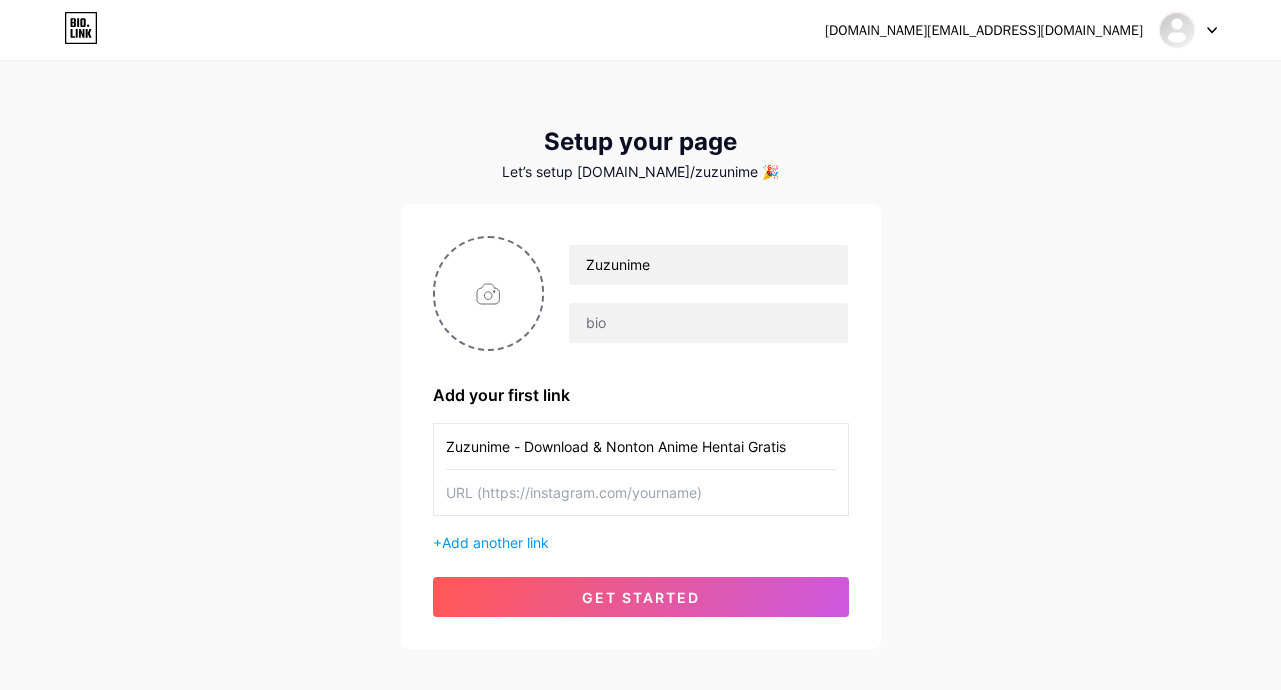 paste on "[URL][DOMAIN_NAME]" 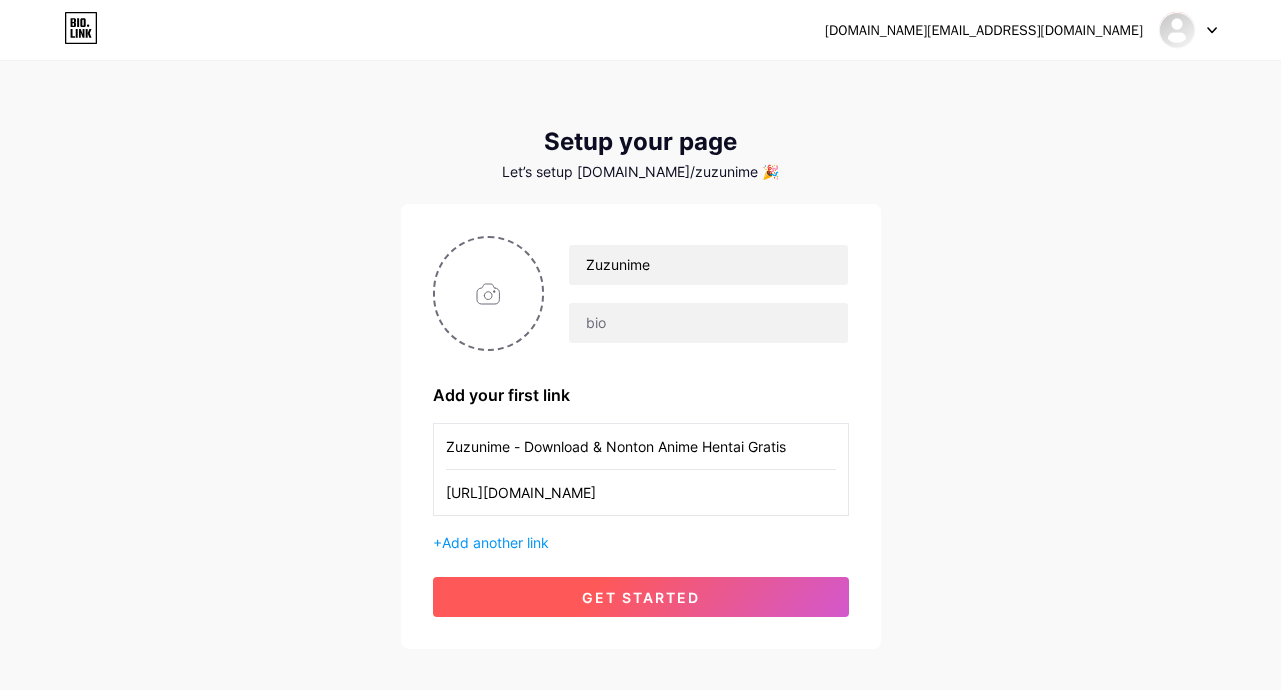 type on "[URL][DOMAIN_NAME]" 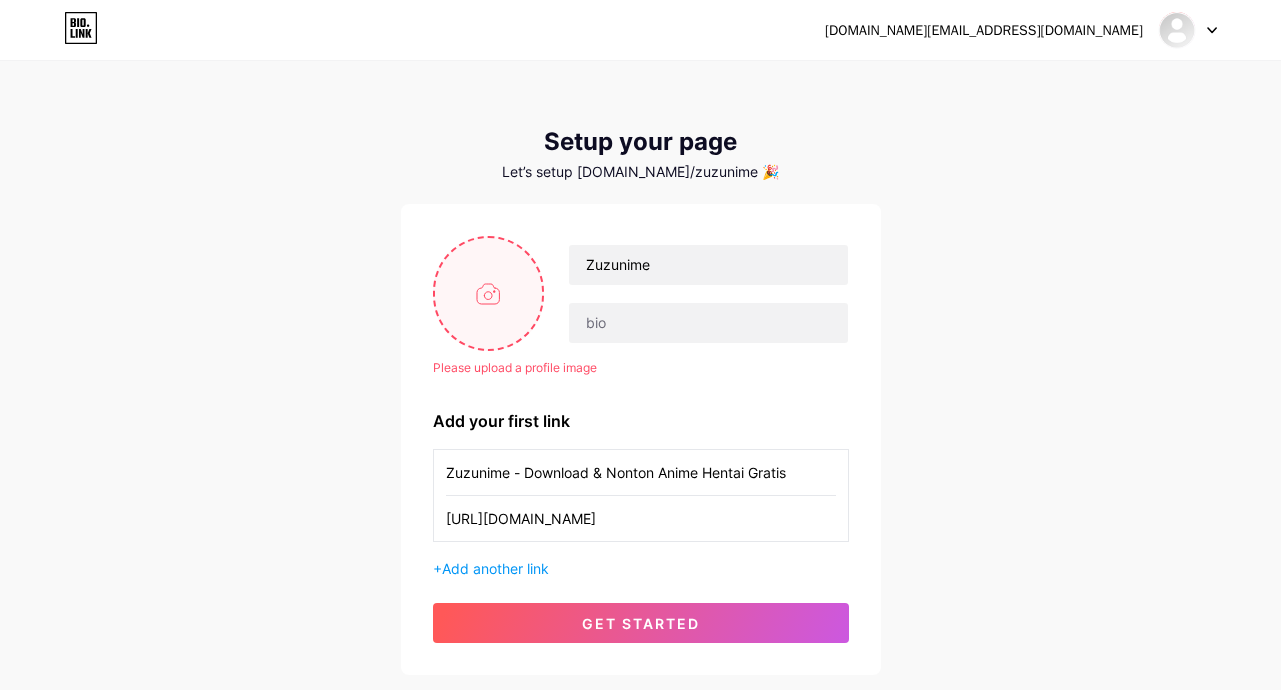 click at bounding box center (489, 293) 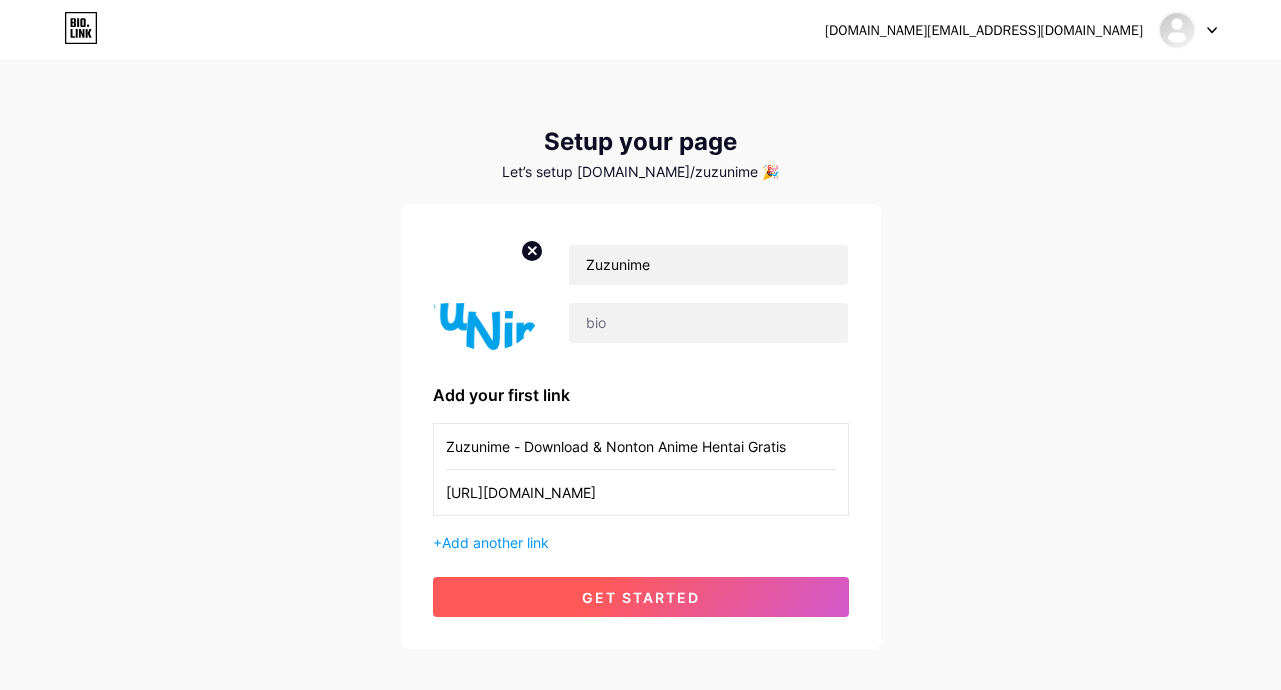 click on "get started" at bounding box center (641, 597) 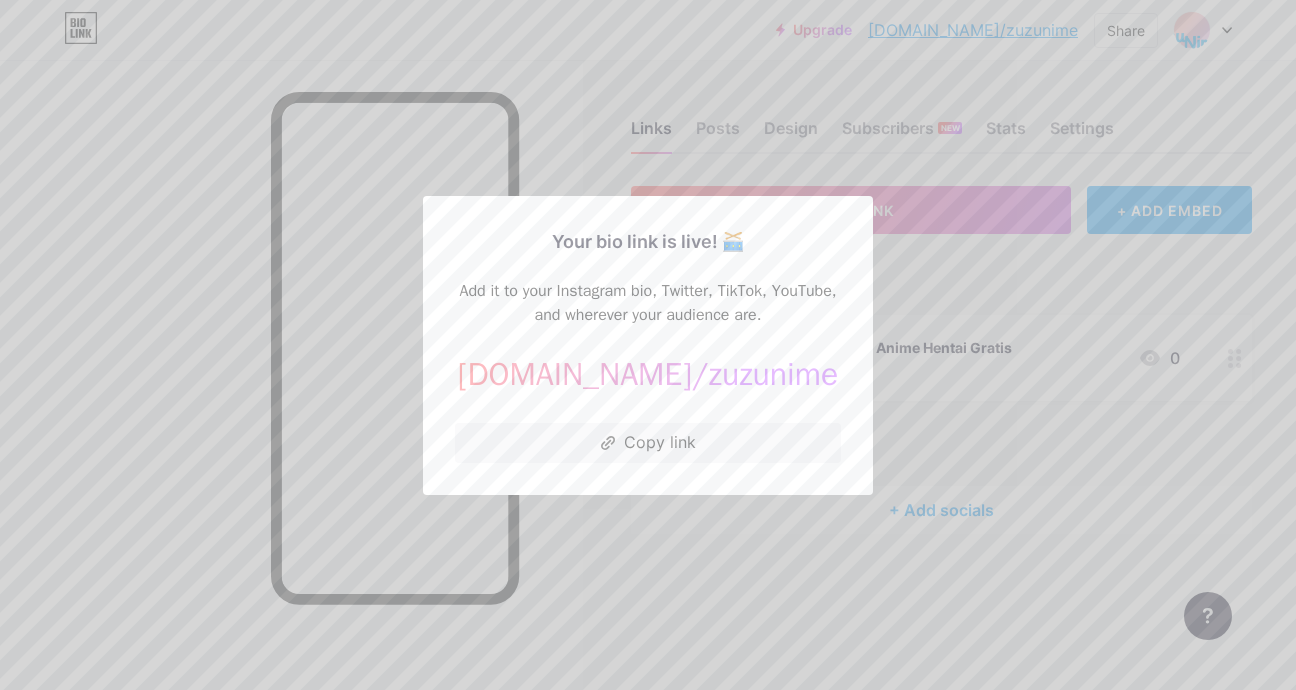 click at bounding box center [648, 345] 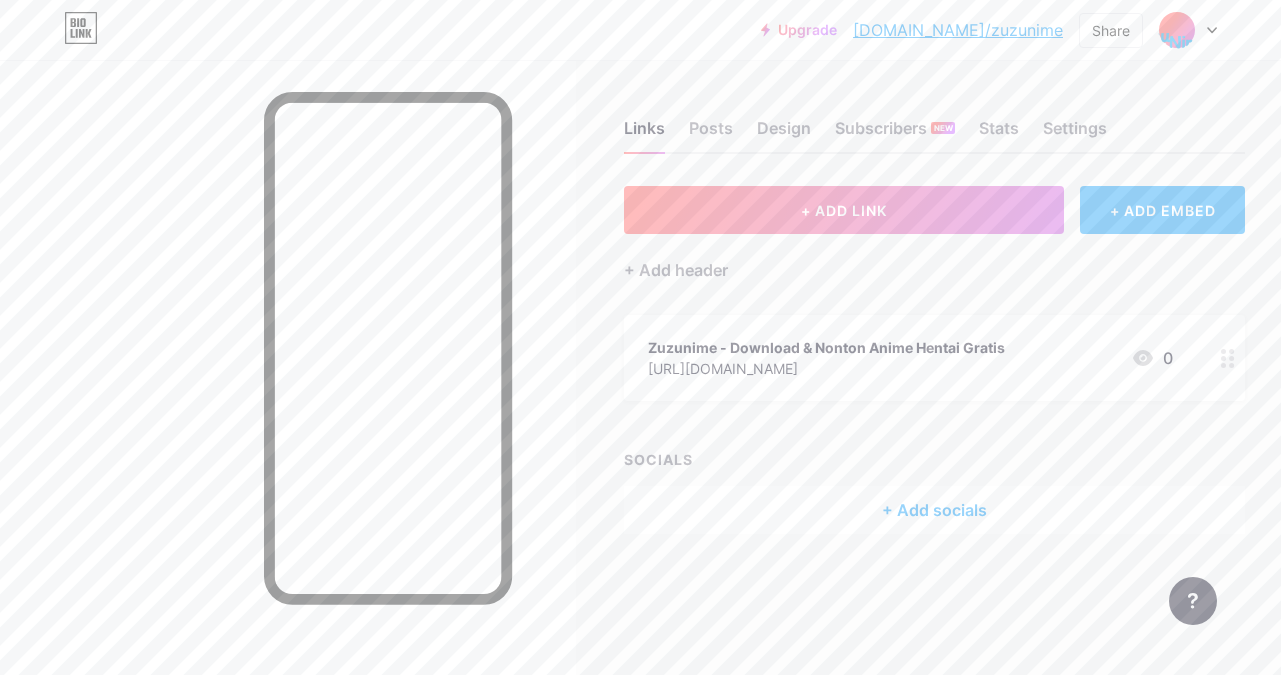 click on "+ ADD EMBED" at bounding box center [1162, 210] 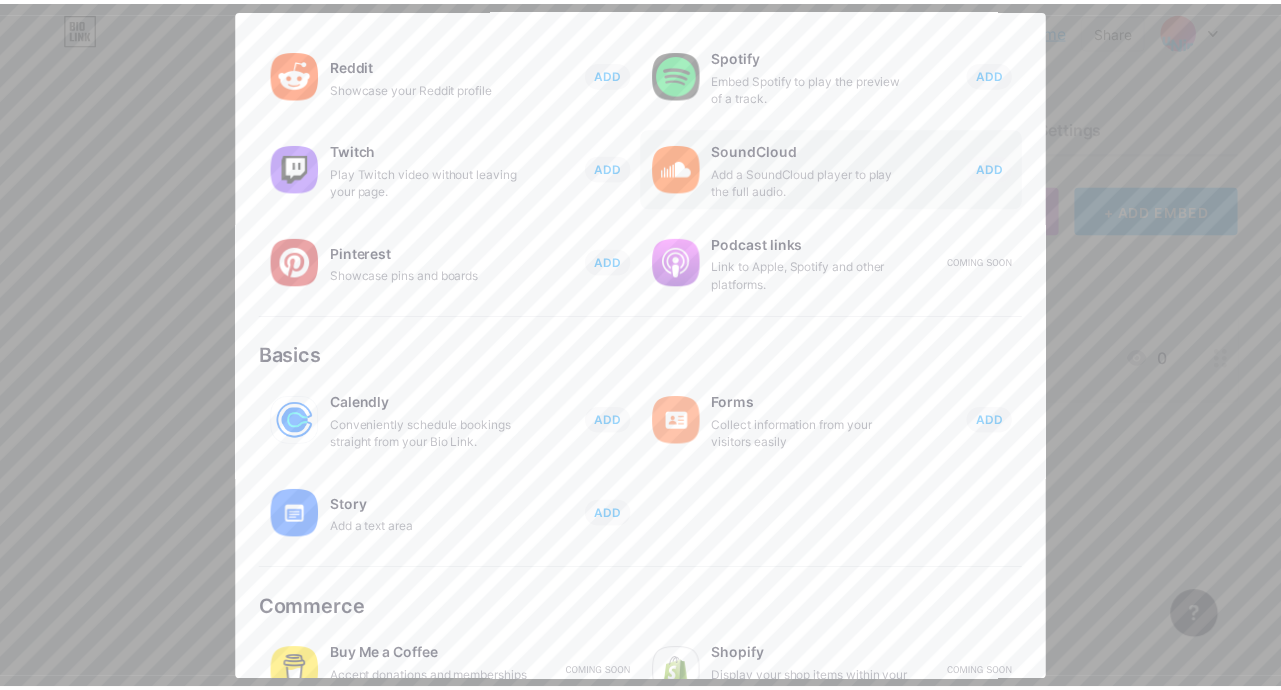 scroll, scrollTop: 346, scrollLeft: 0, axis: vertical 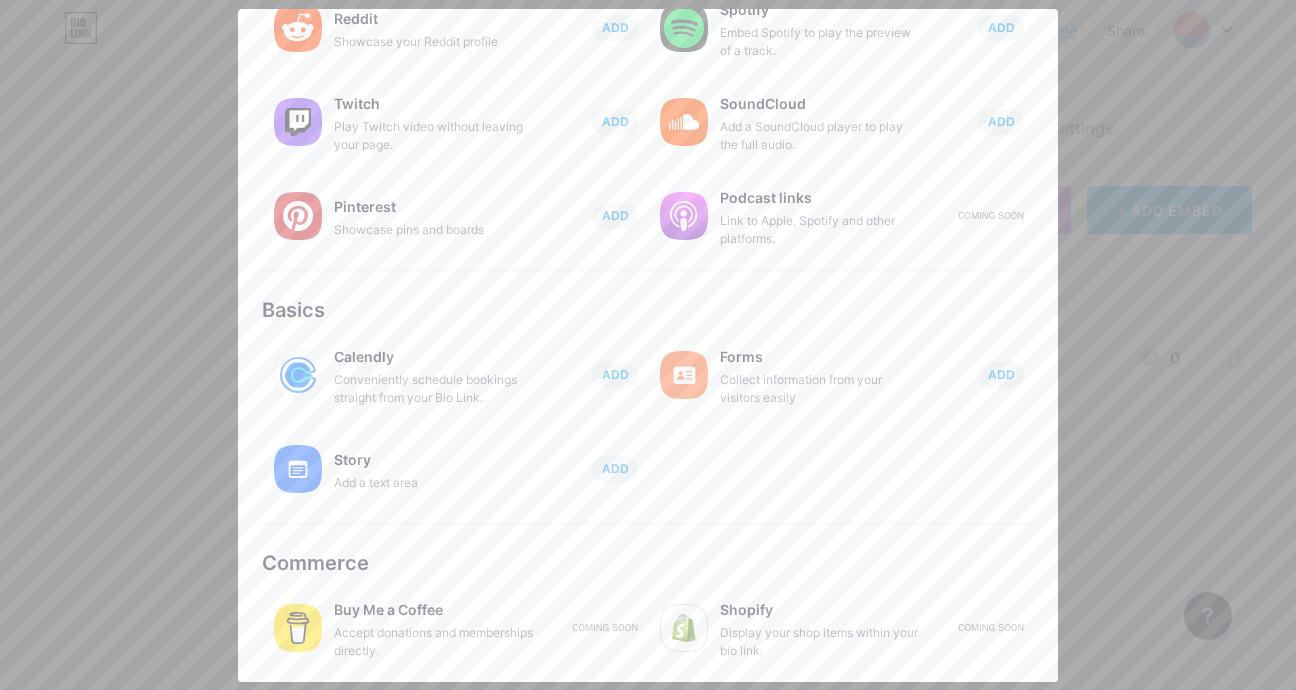 click at bounding box center [648, 345] 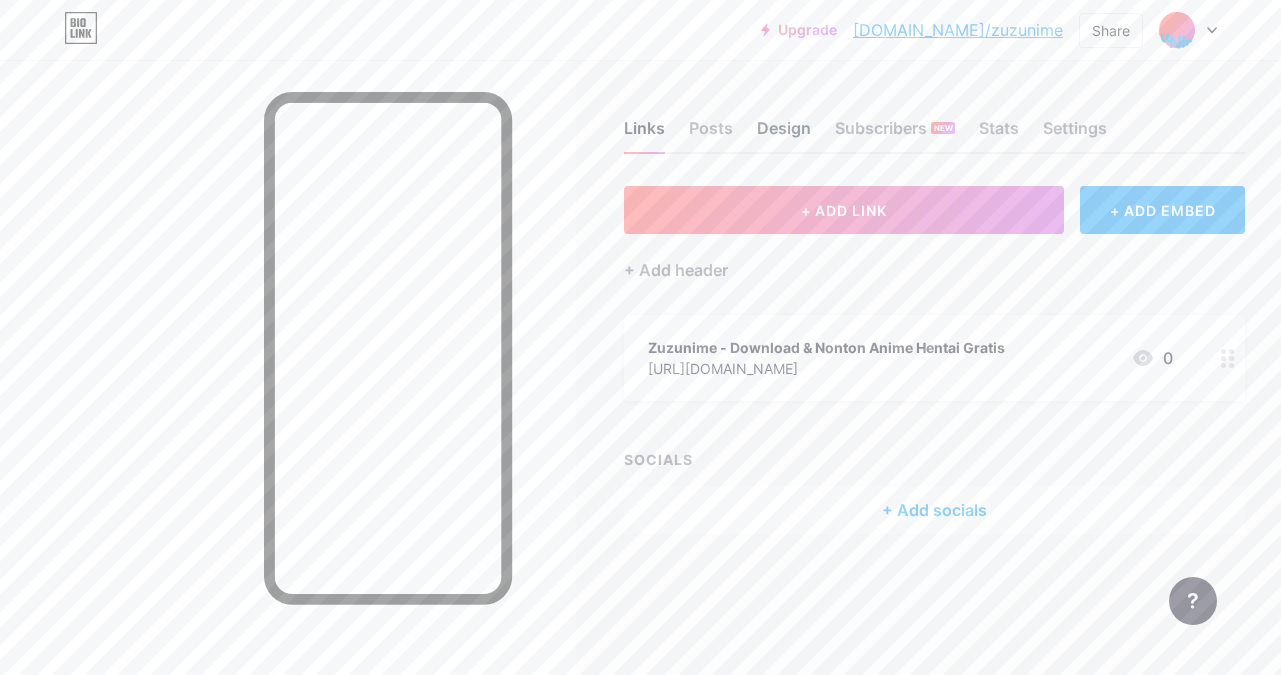 click on "Design" at bounding box center [784, 134] 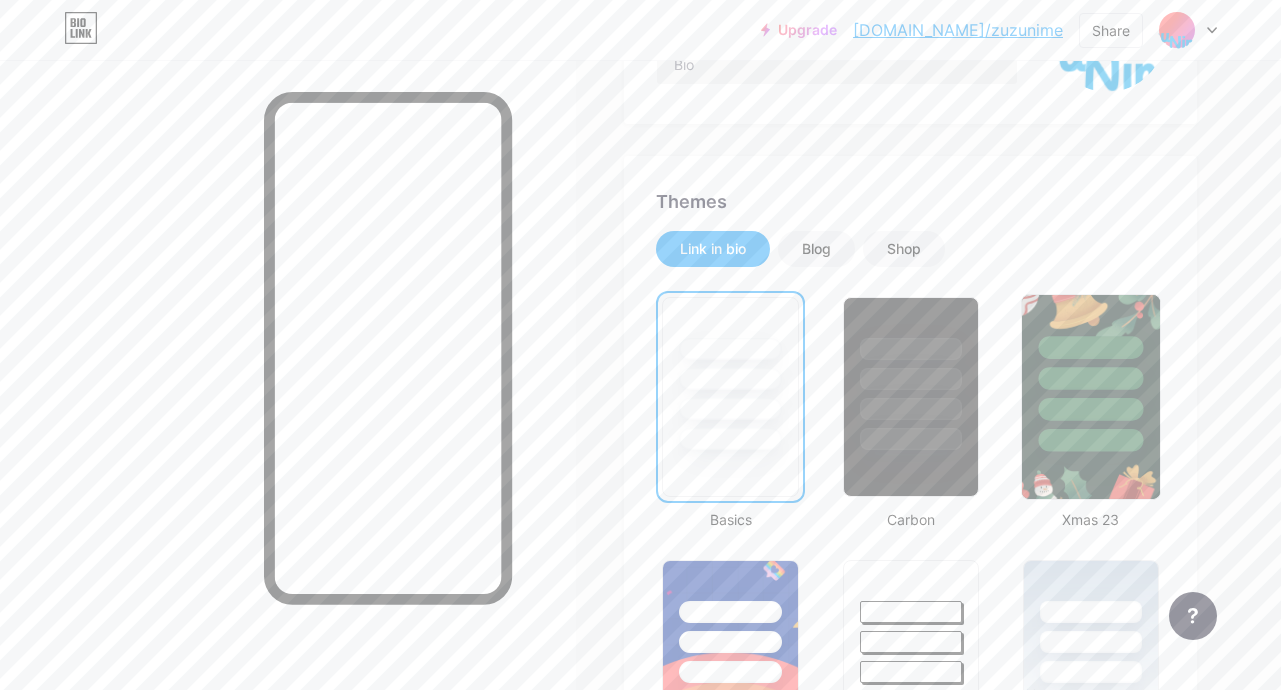 scroll, scrollTop: 500, scrollLeft: 0, axis: vertical 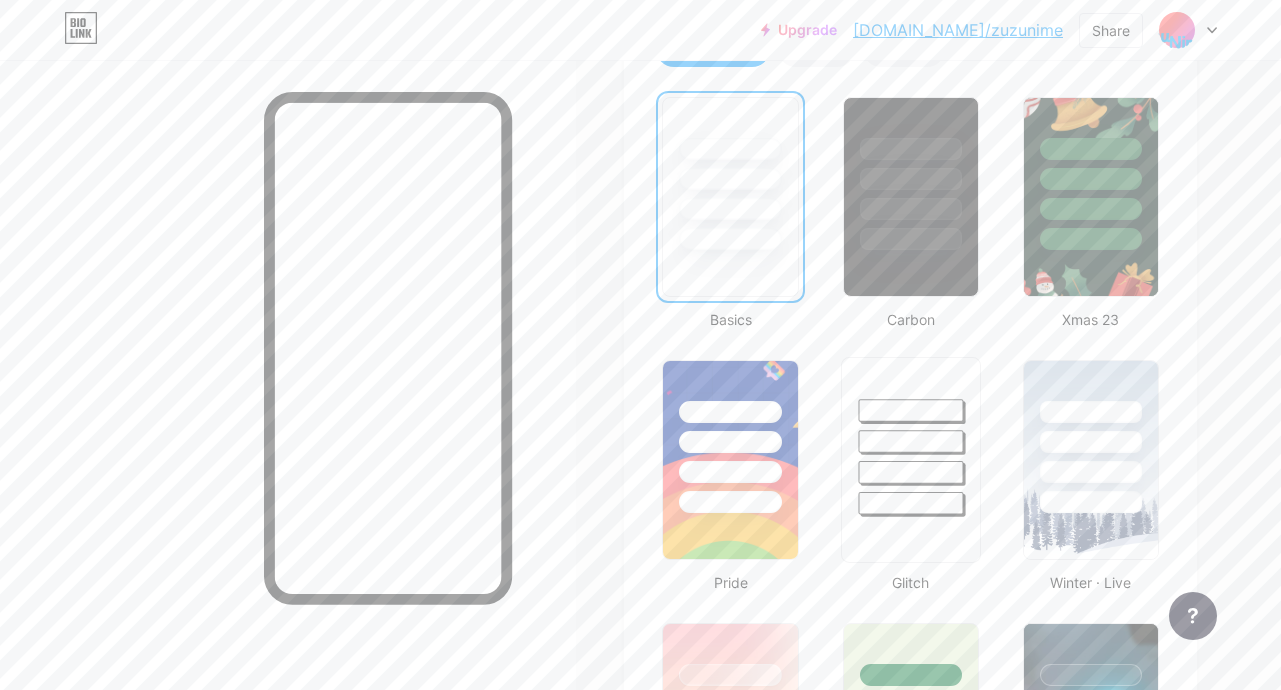 click at bounding box center (910, 441) 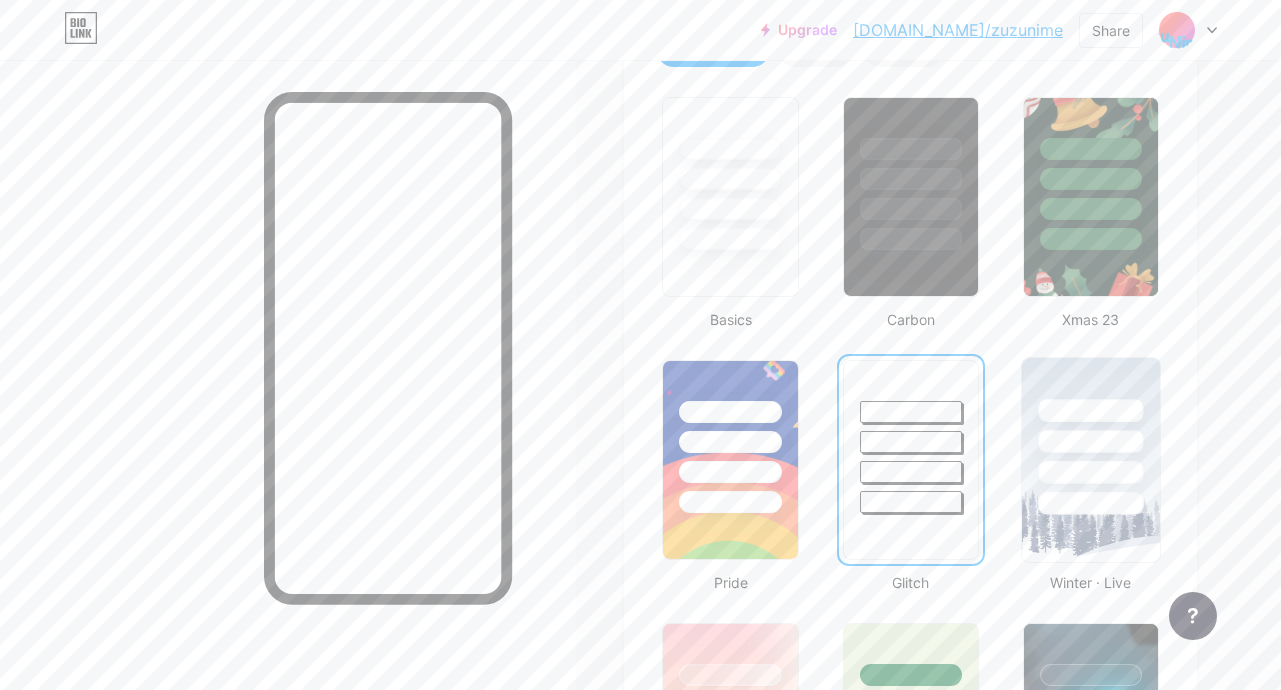 scroll, scrollTop: 700, scrollLeft: 0, axis: vertical 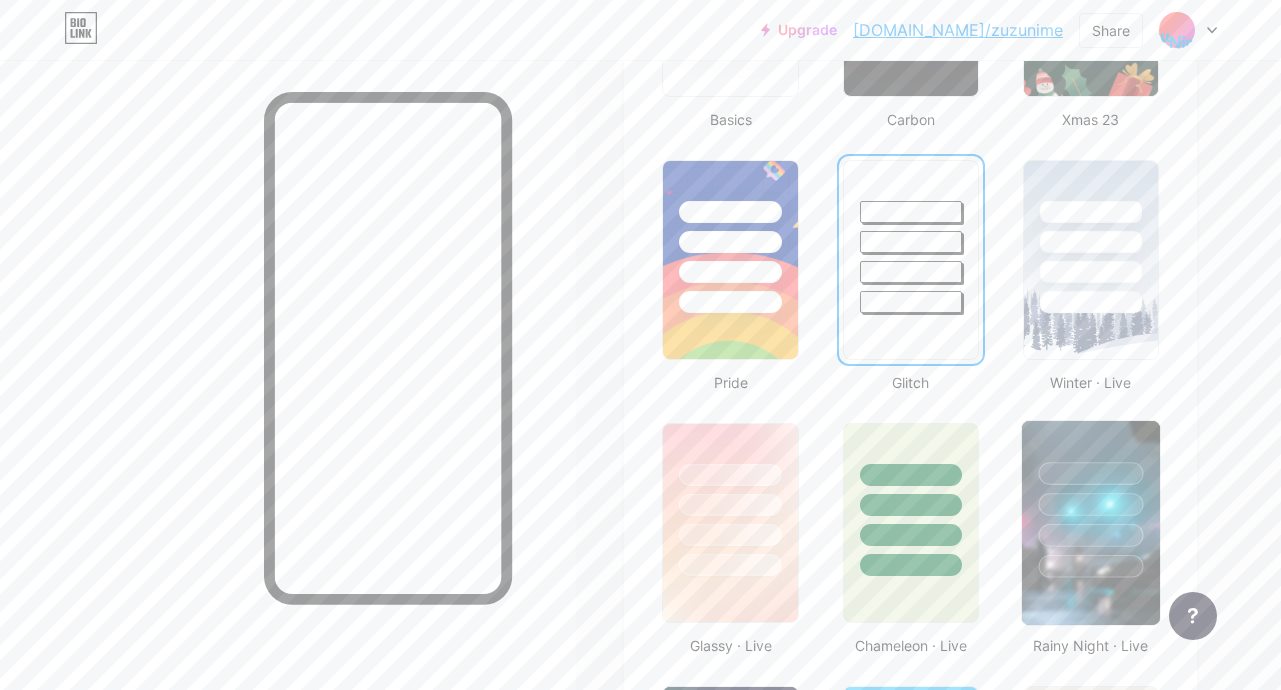 click at bounding box center (1090, 504) 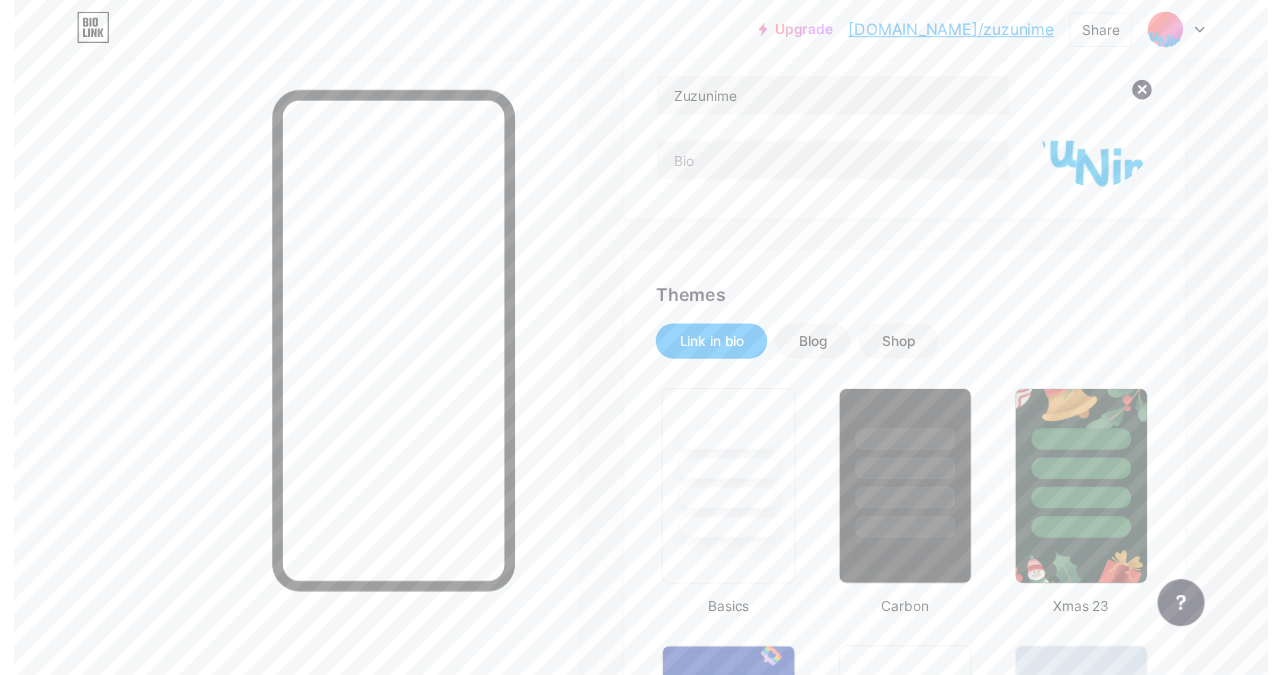 scroll, scrollTop: 0, scrollLeft: 0, axis: both 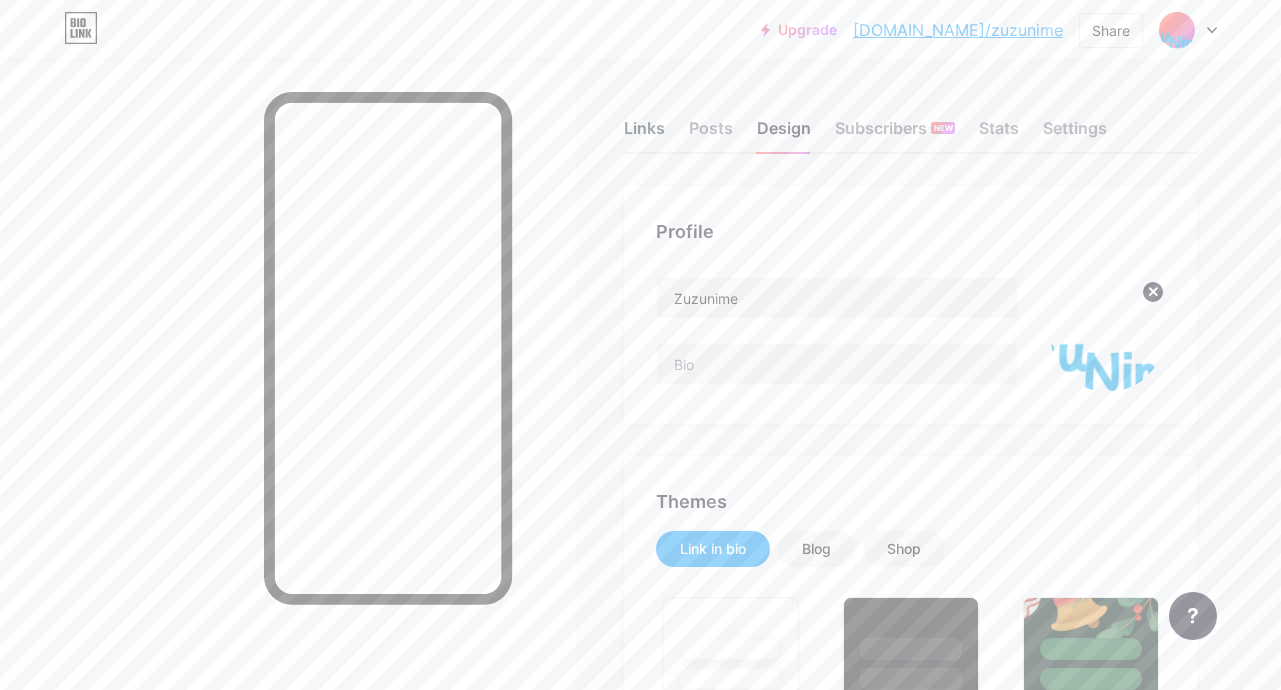 click on "Links" at bounding box center [644, 134] 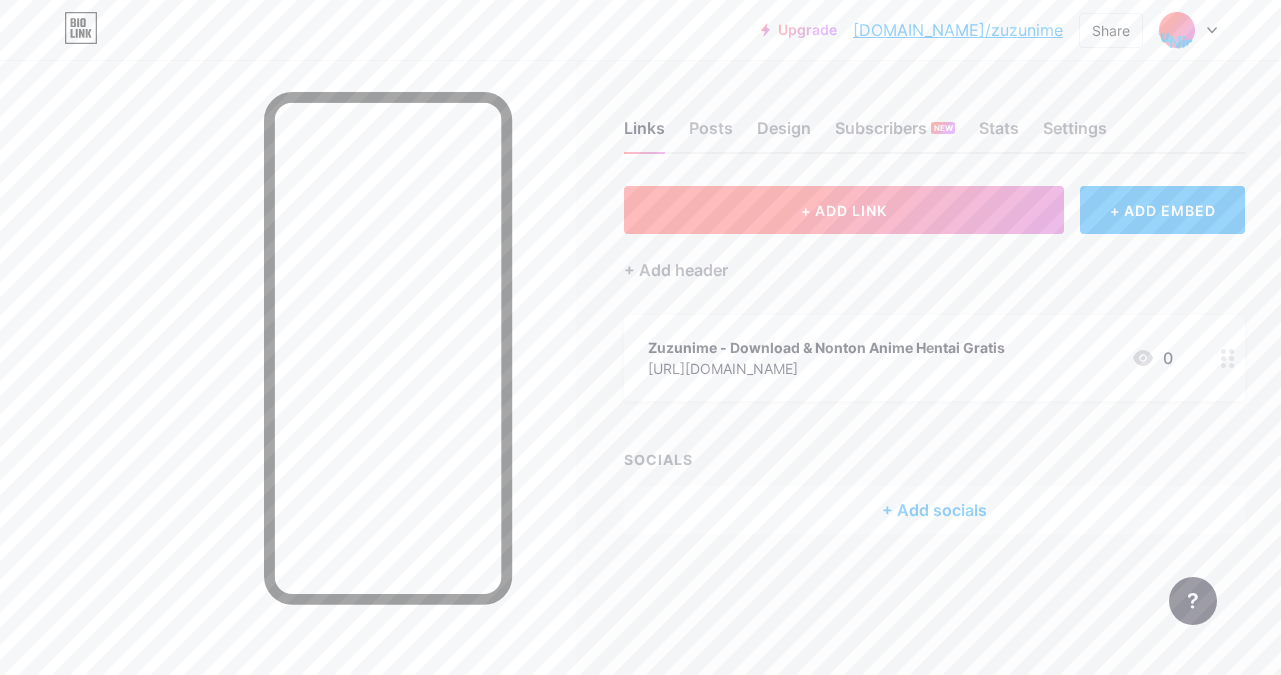 click on "+ ADD LINK" at bounding box center (844, 210) 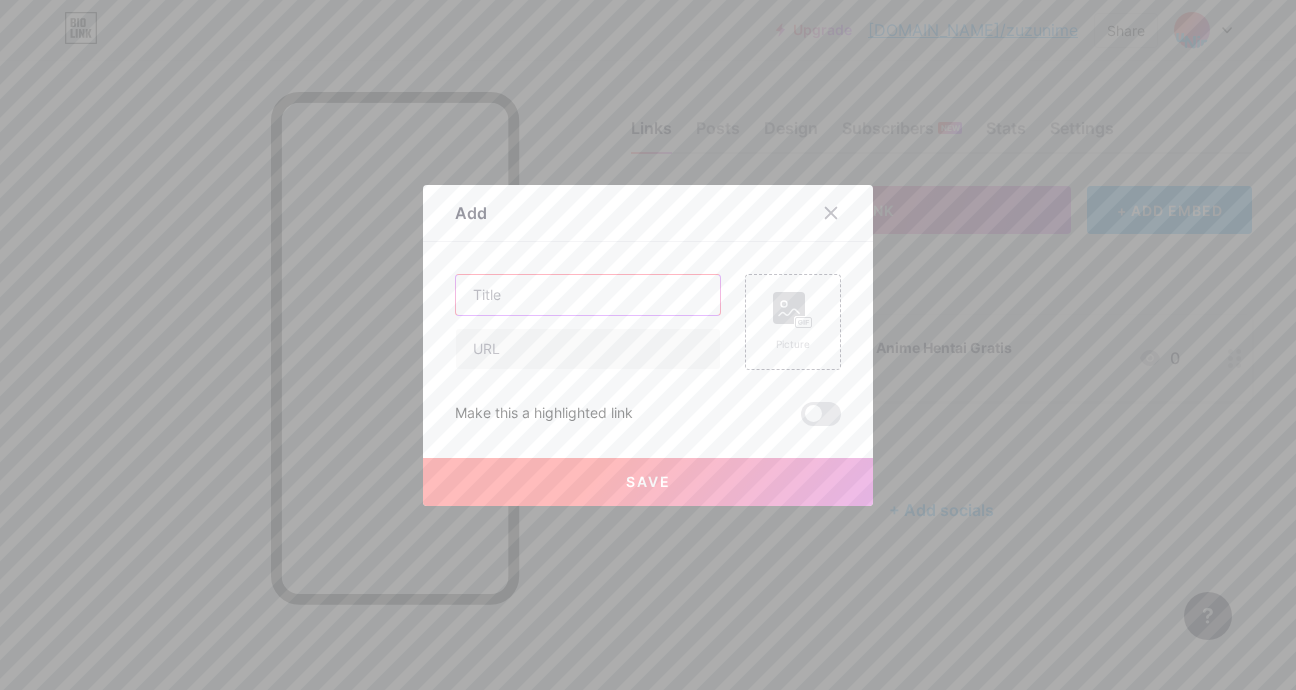click at bounding box center (588, 295) 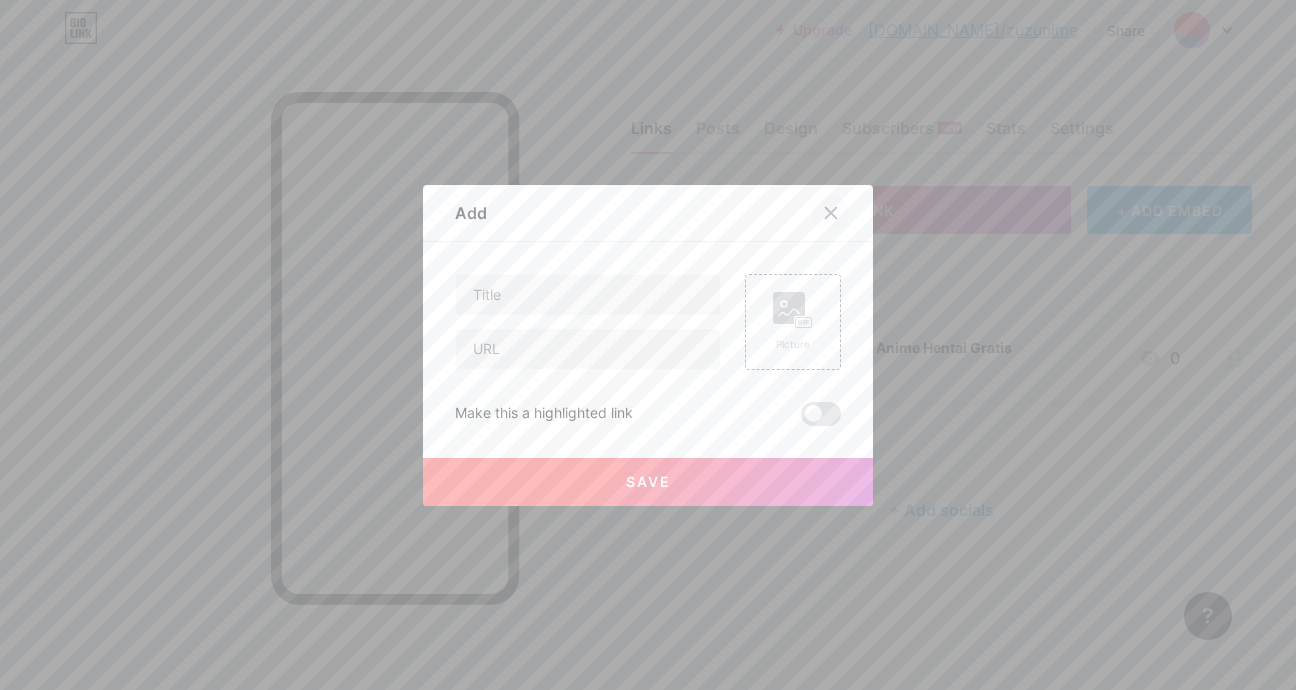 click at bounding box center [831, 213] 